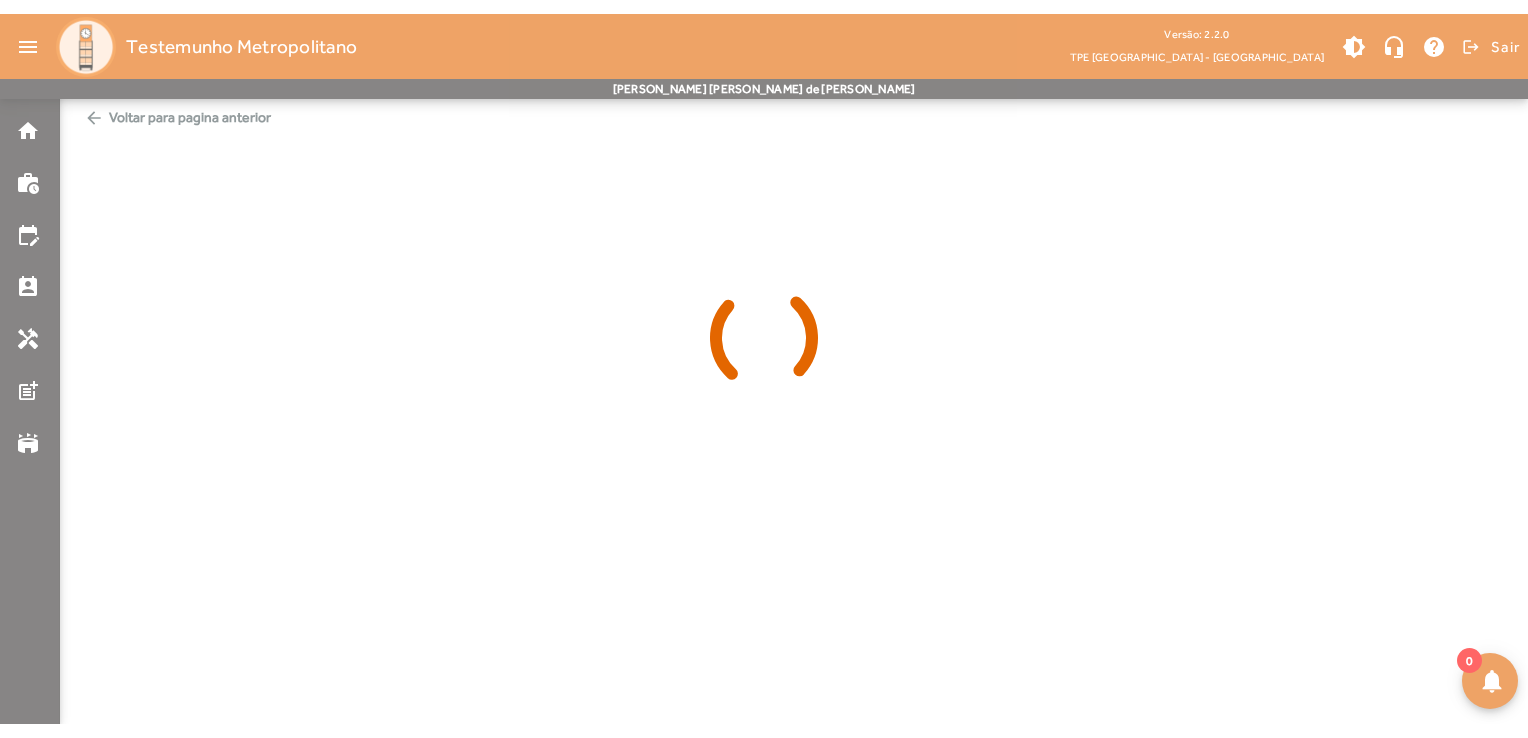 scroll, scrollTop: 0, scrollLeft: 0, axis: both 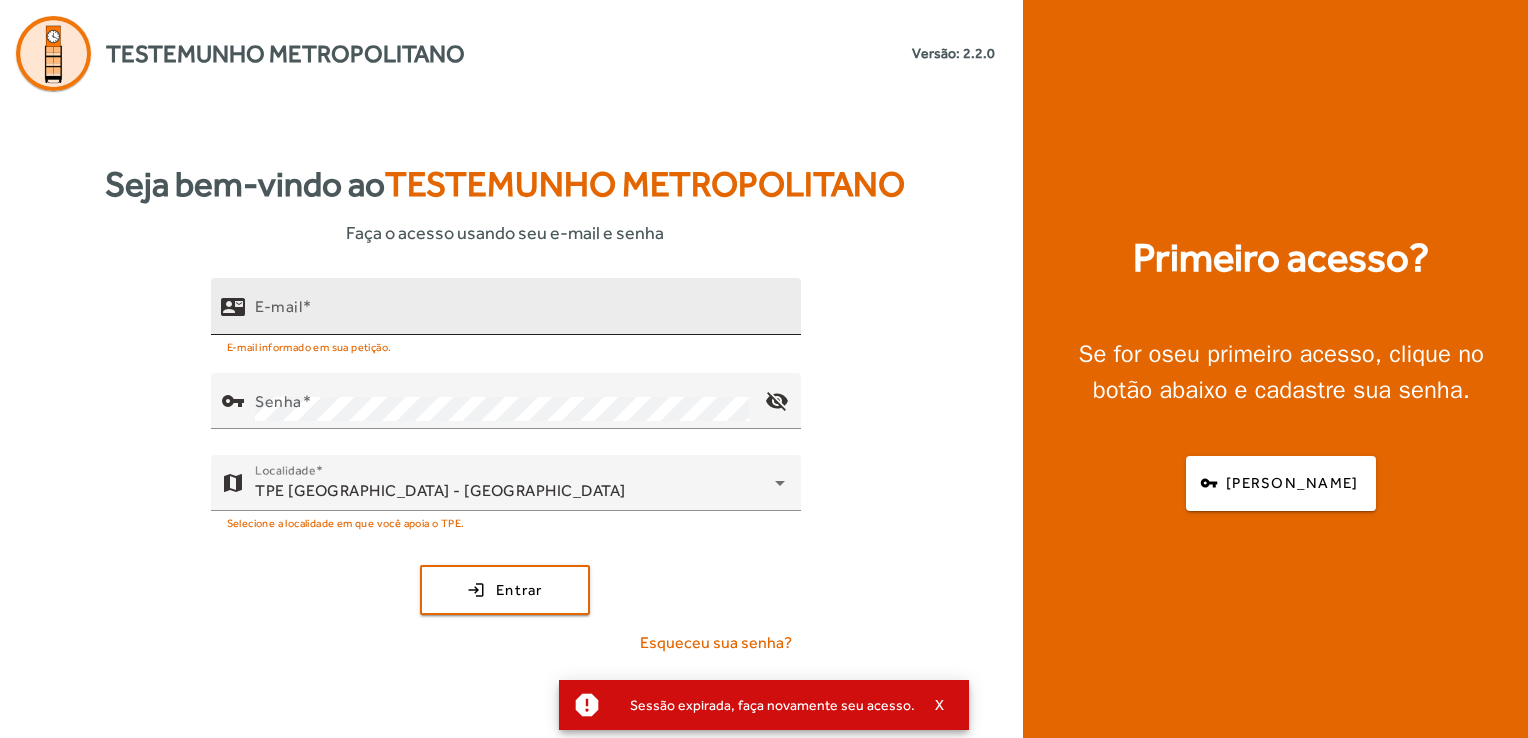 click on "E-mail" at bounding box center (278, 305) 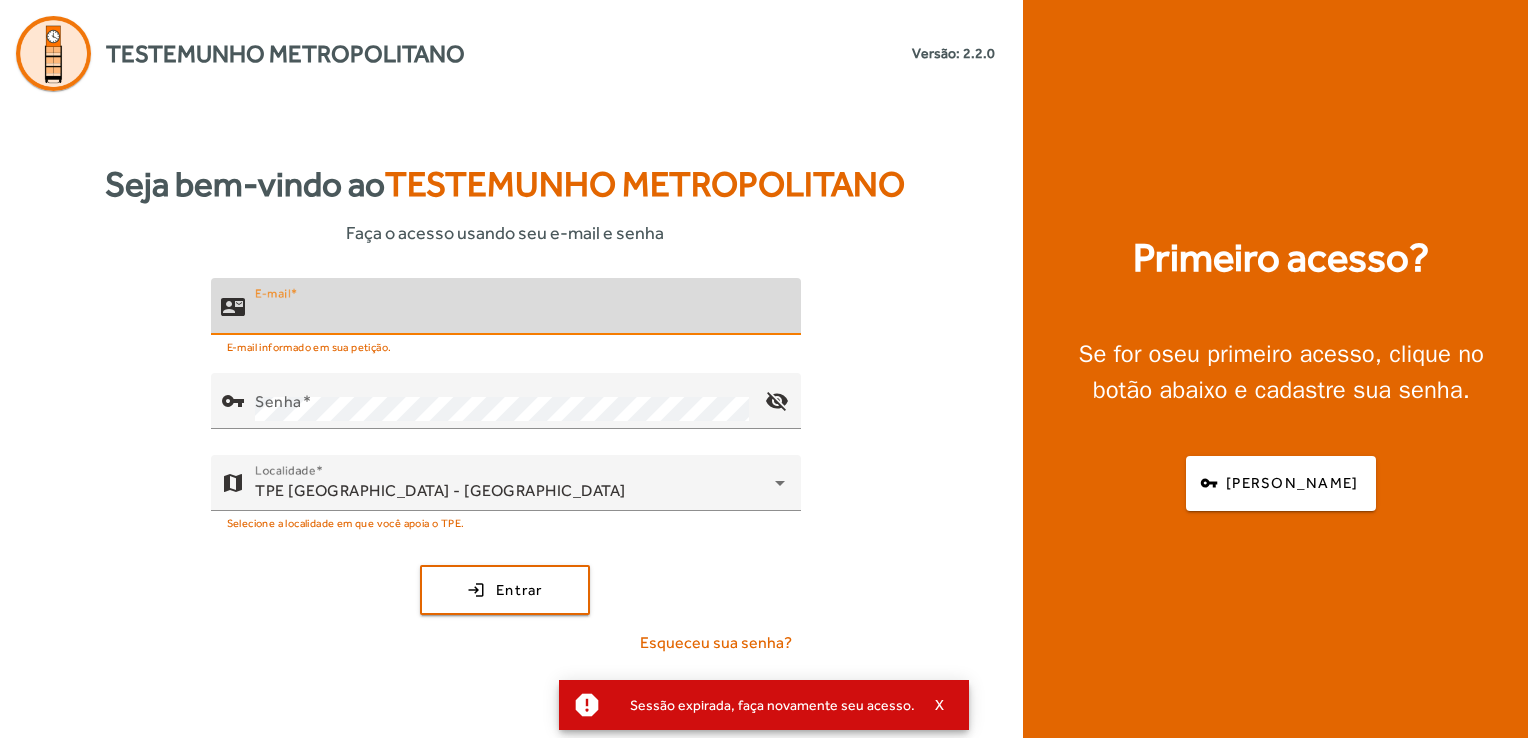 click on "E-mail" at bounding box center [520, 315] 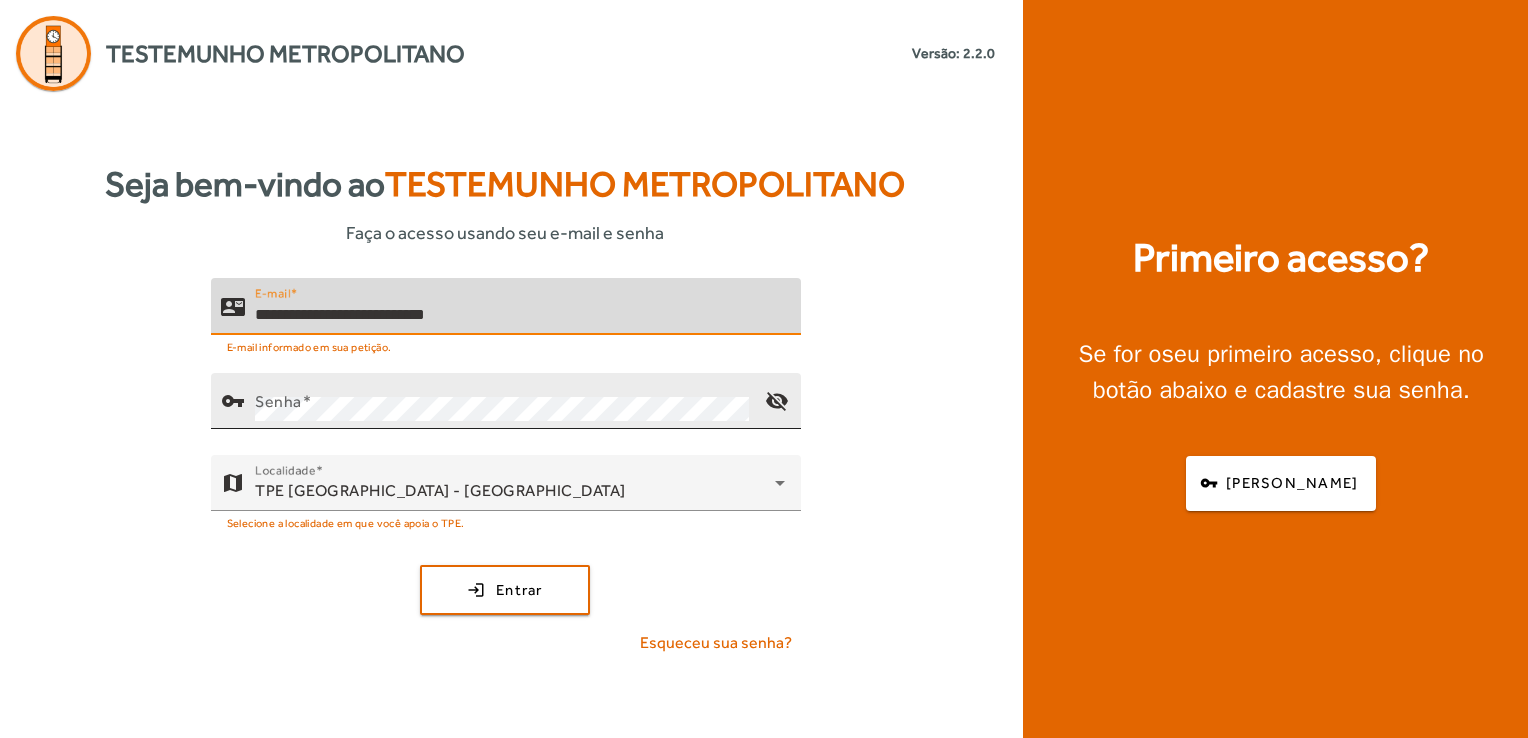 click on "Senha" at bounding box center (278, 400) 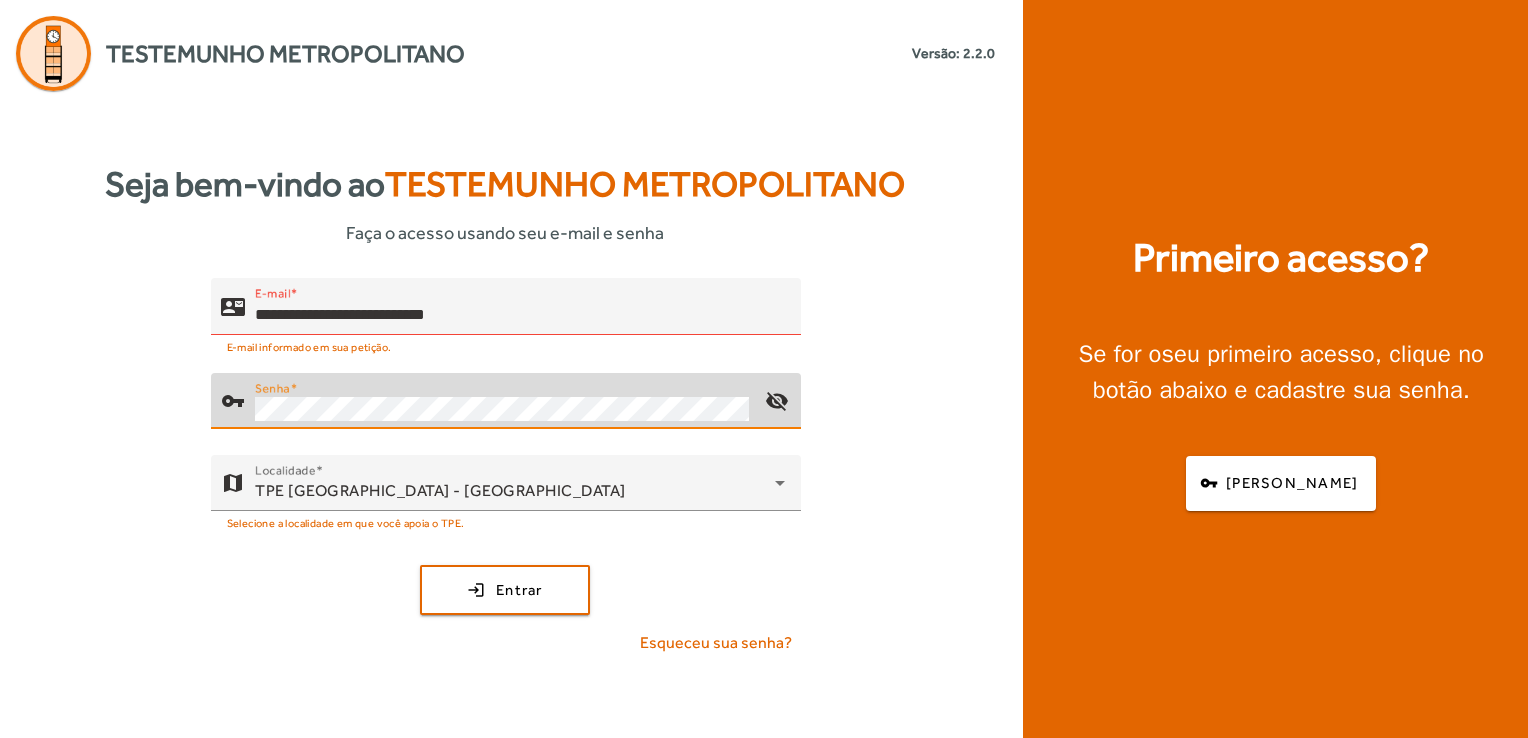 click 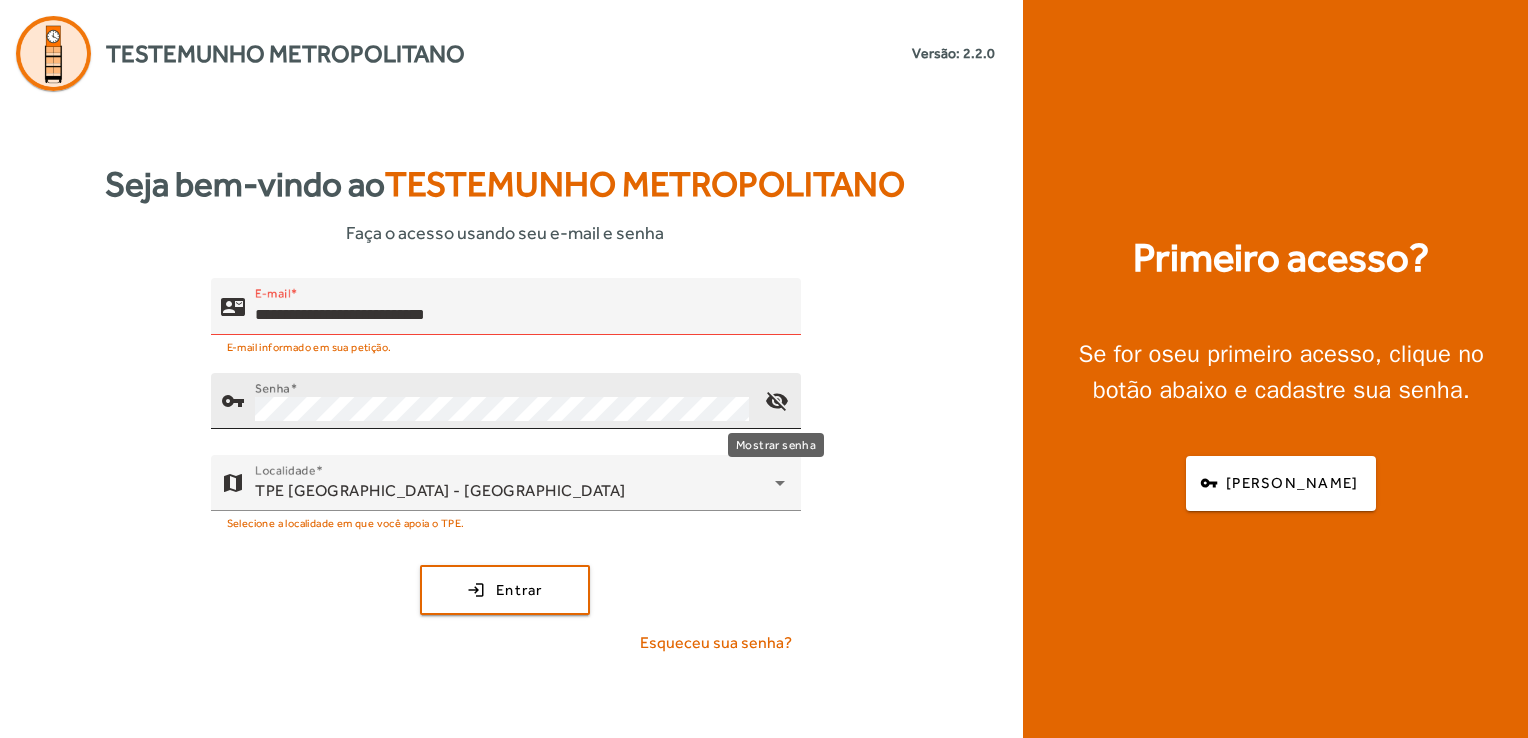 click on "visibility_off" 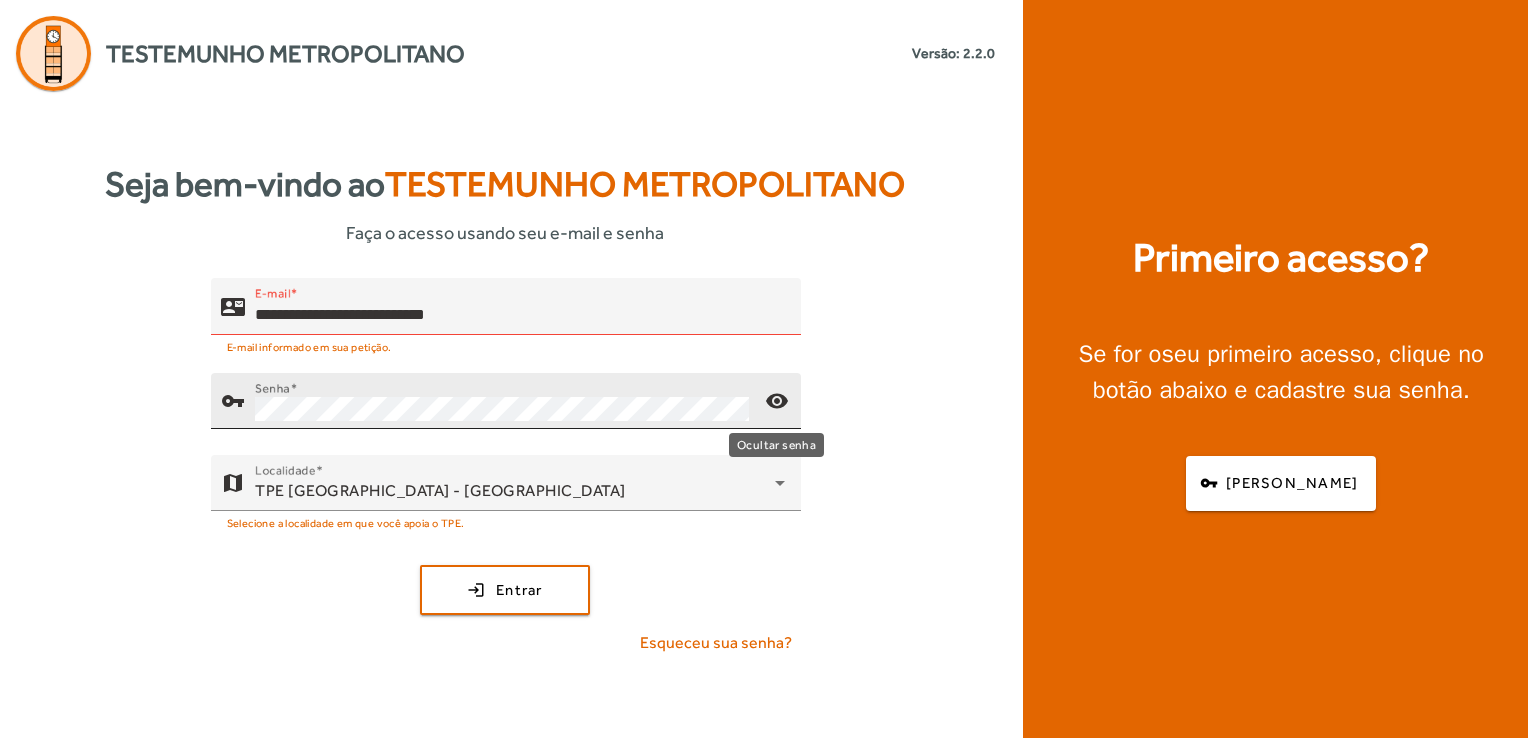 click on "visibility" 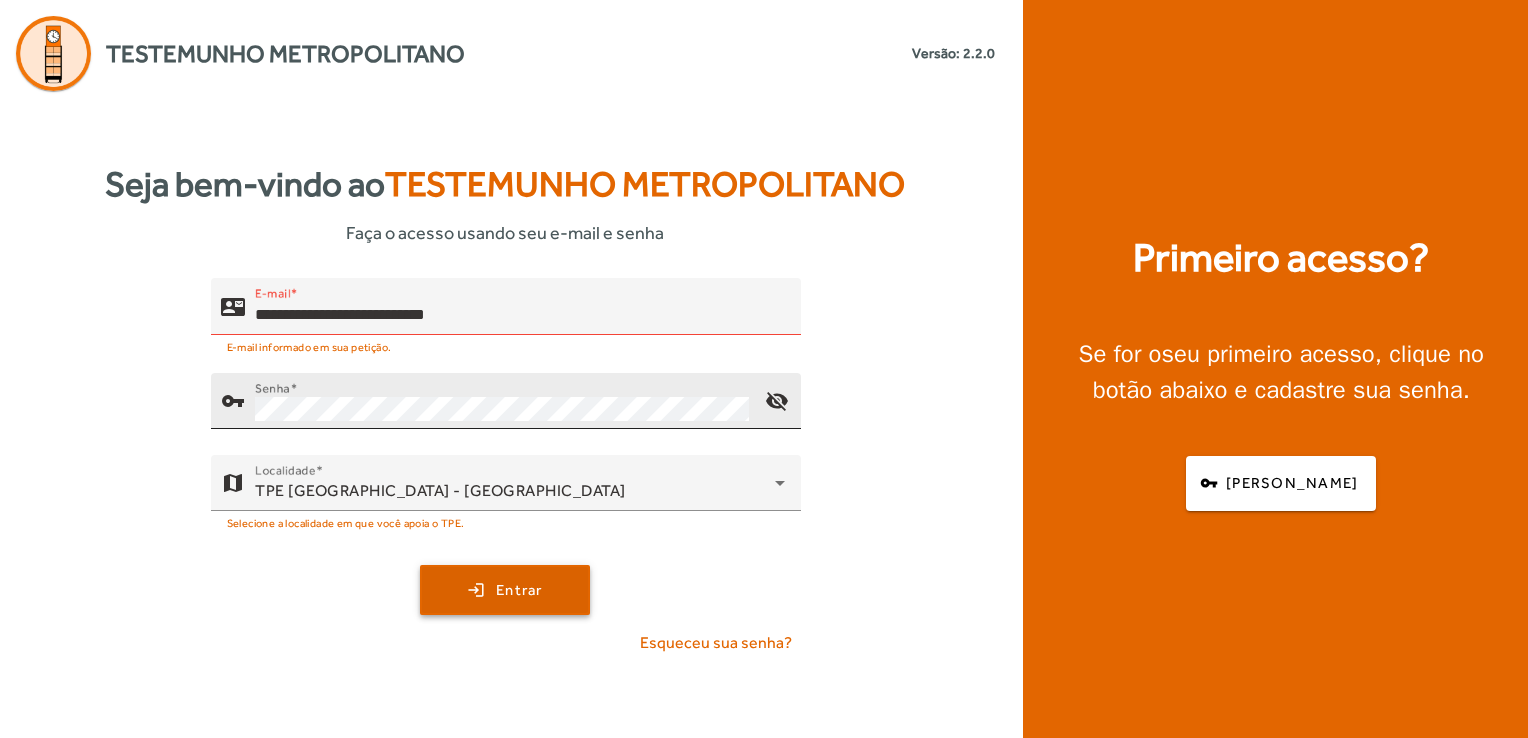click 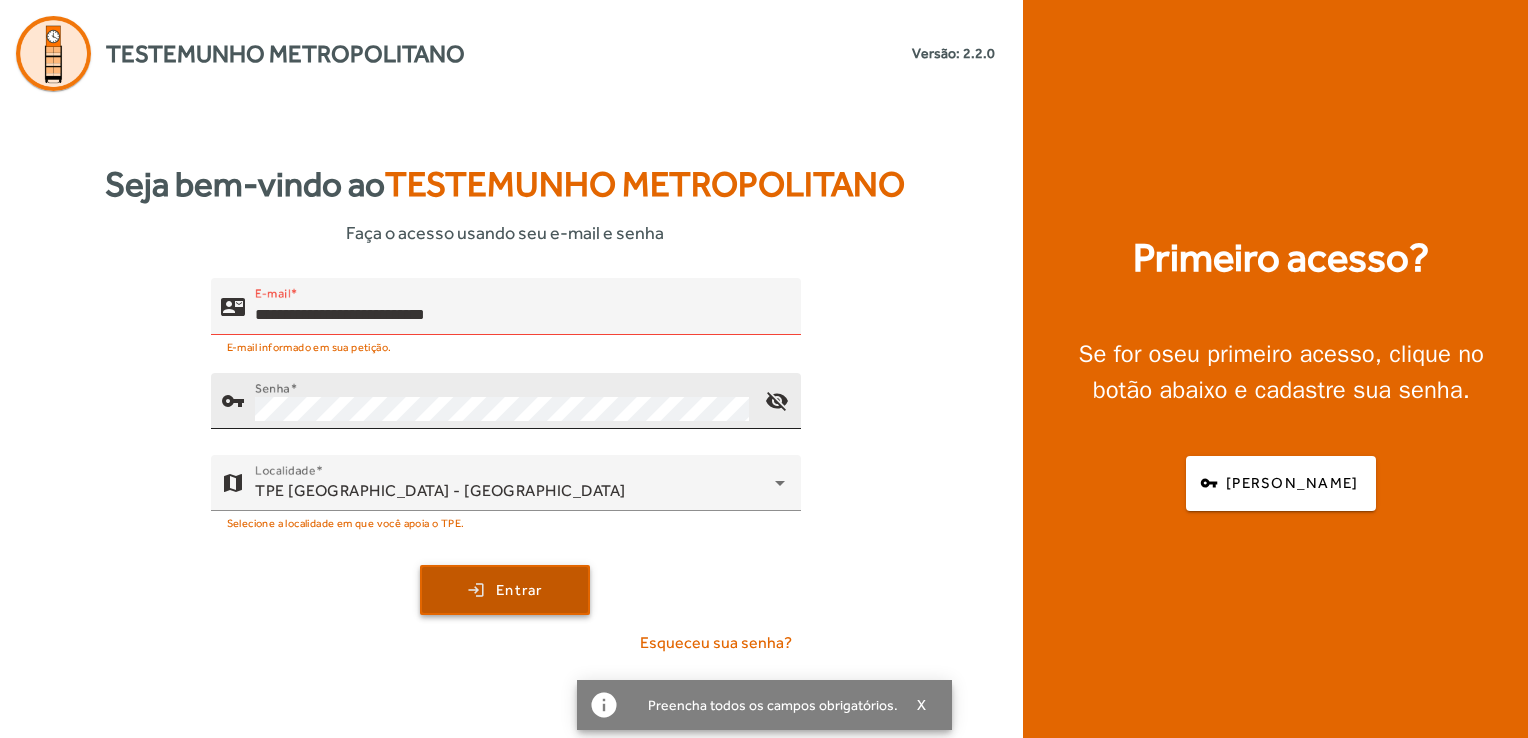 click 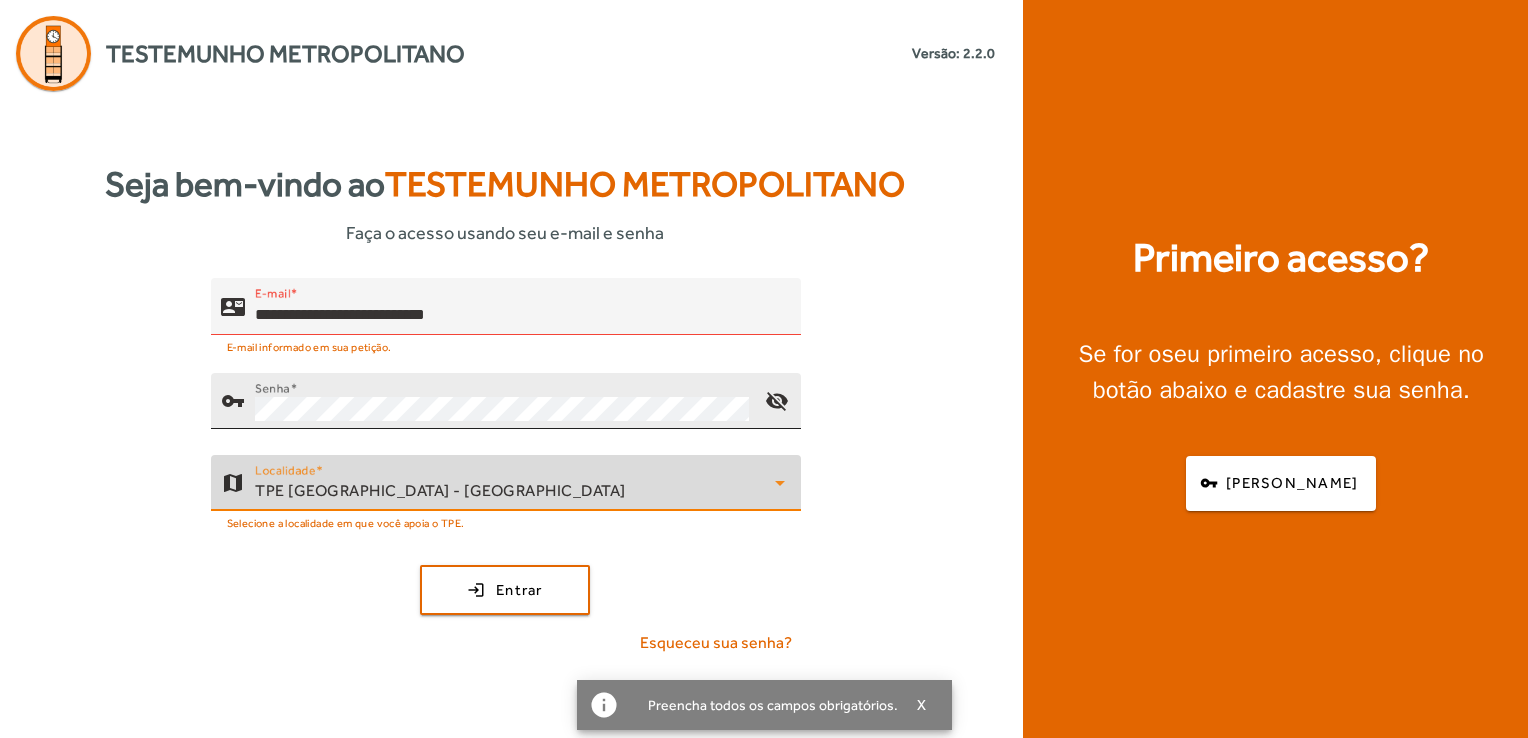 click on "TPE [GEOGRAPHIC_DATA] - [GEOGRAPHIC_DATA]" at bounding box center (515, 491) 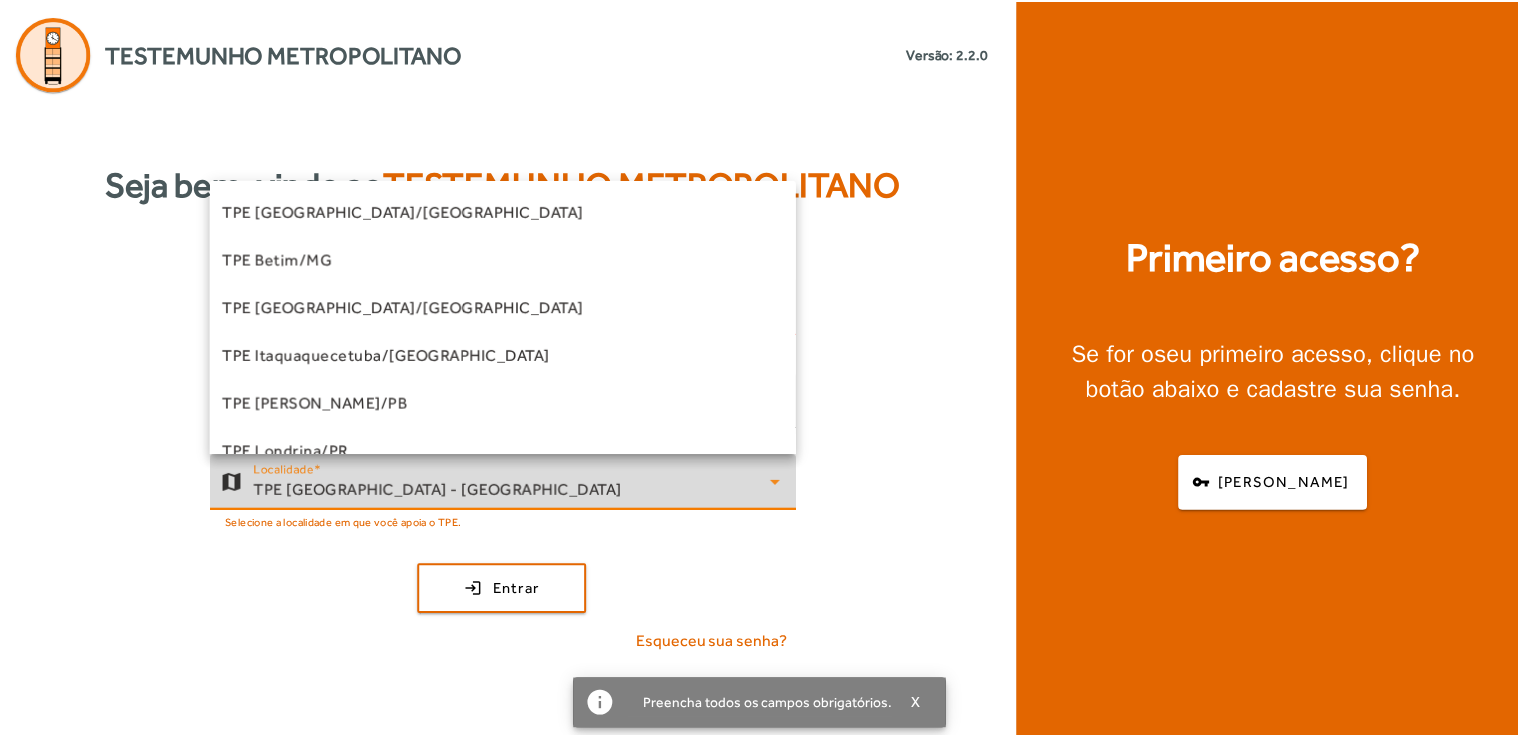 scroll, scrollTop: 356, scrollLeft: 0, axis: vertical 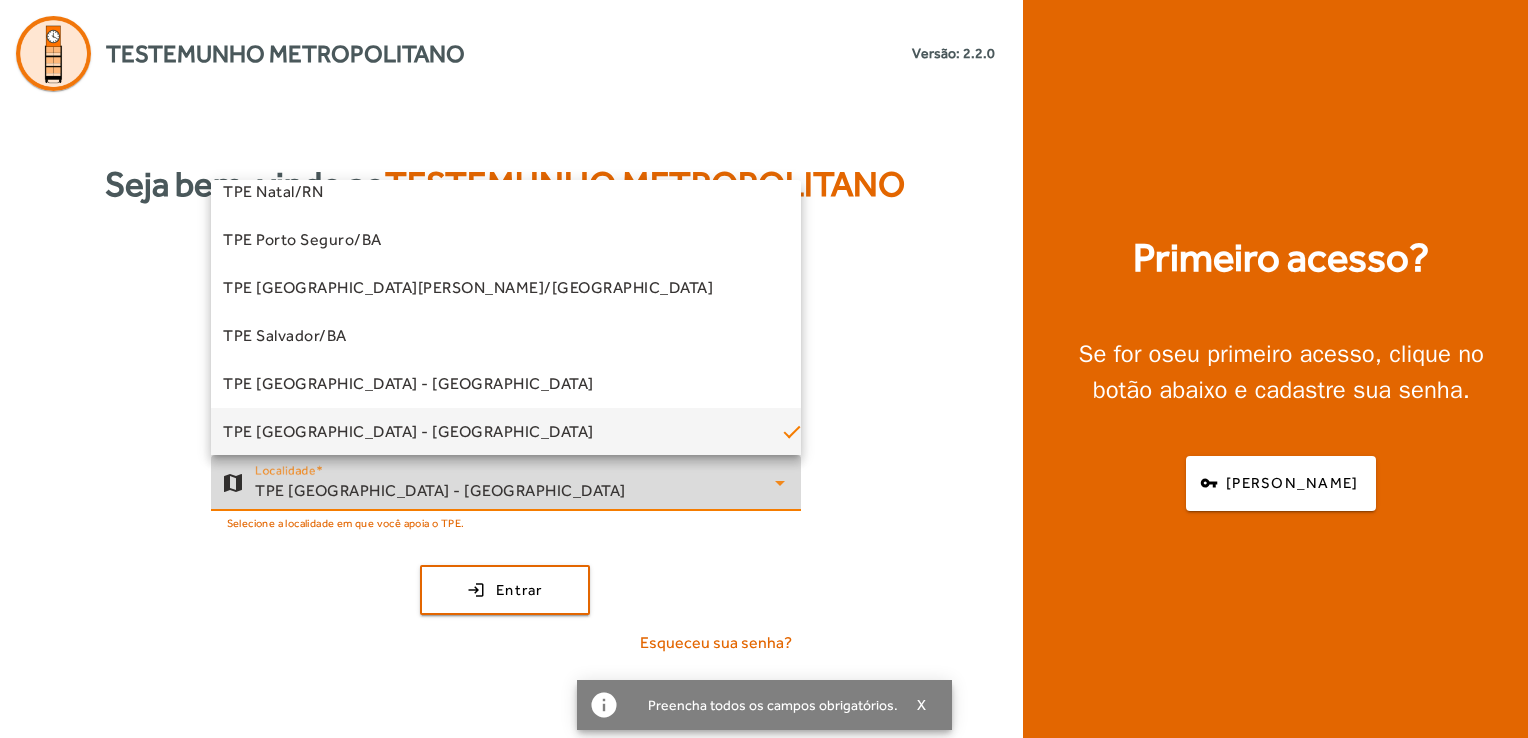 click on "TPE [GEOGRAPHIC_DATA] - [GEOGRAPHIC_DATA]" at bounding box center (408, 432) 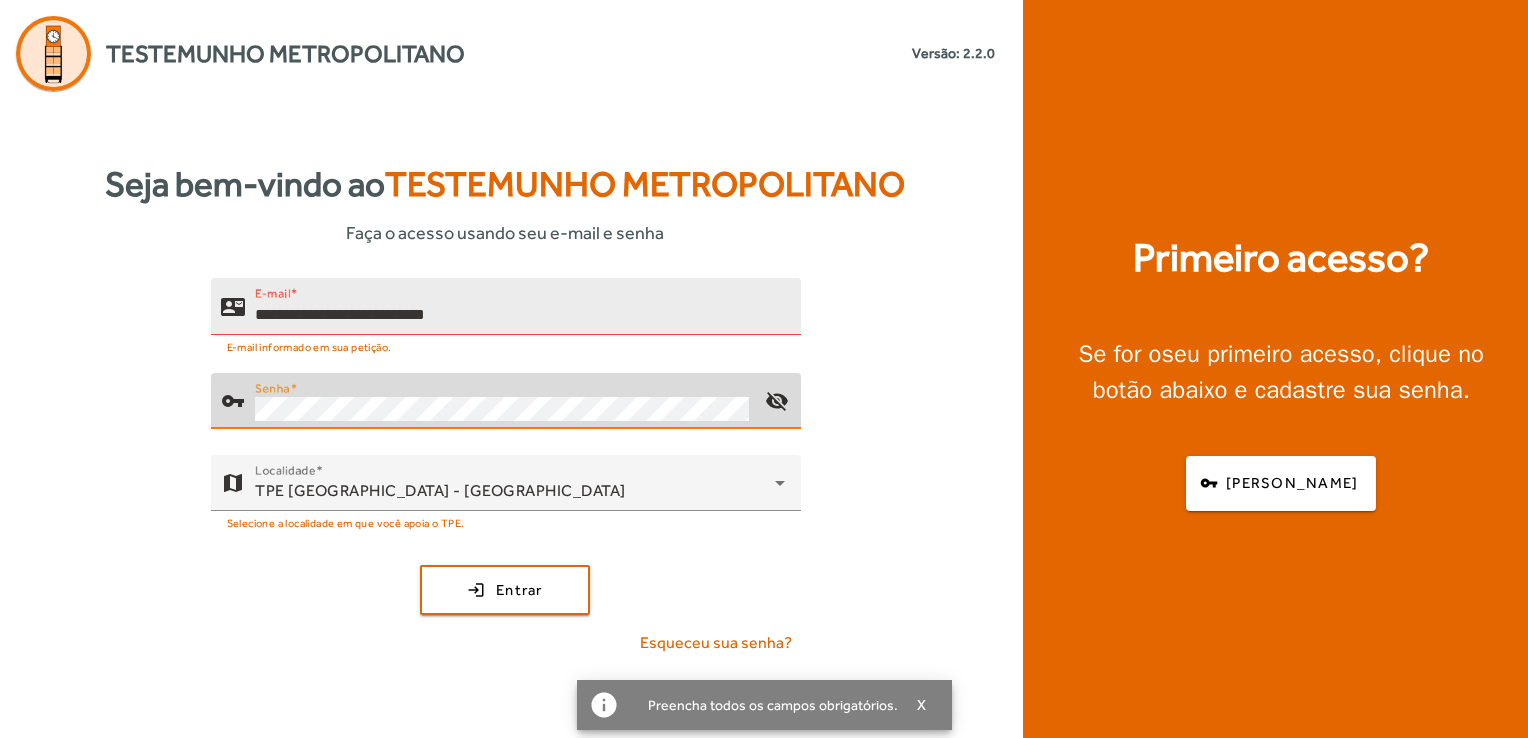 click 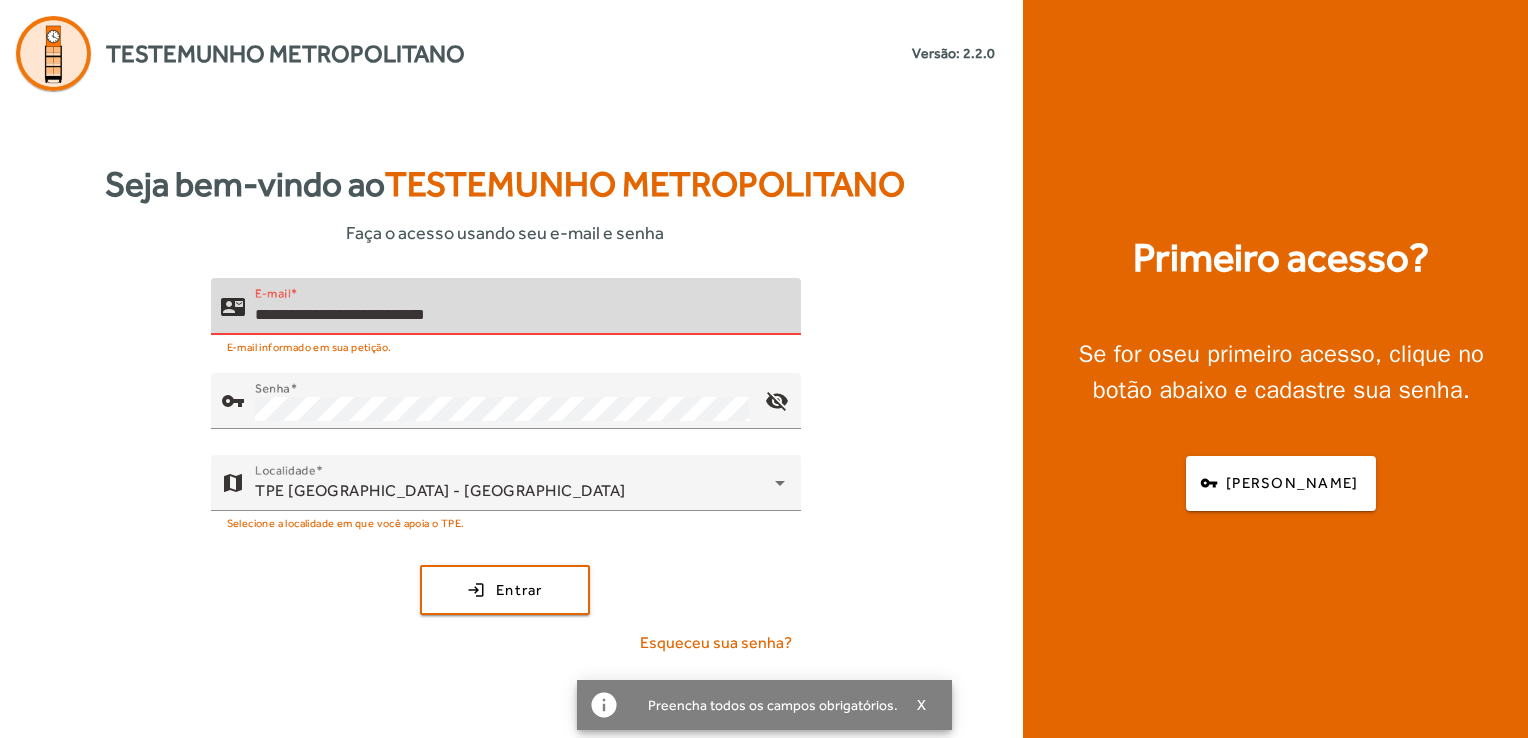 click on "**********" at bounding box center [520, 315] 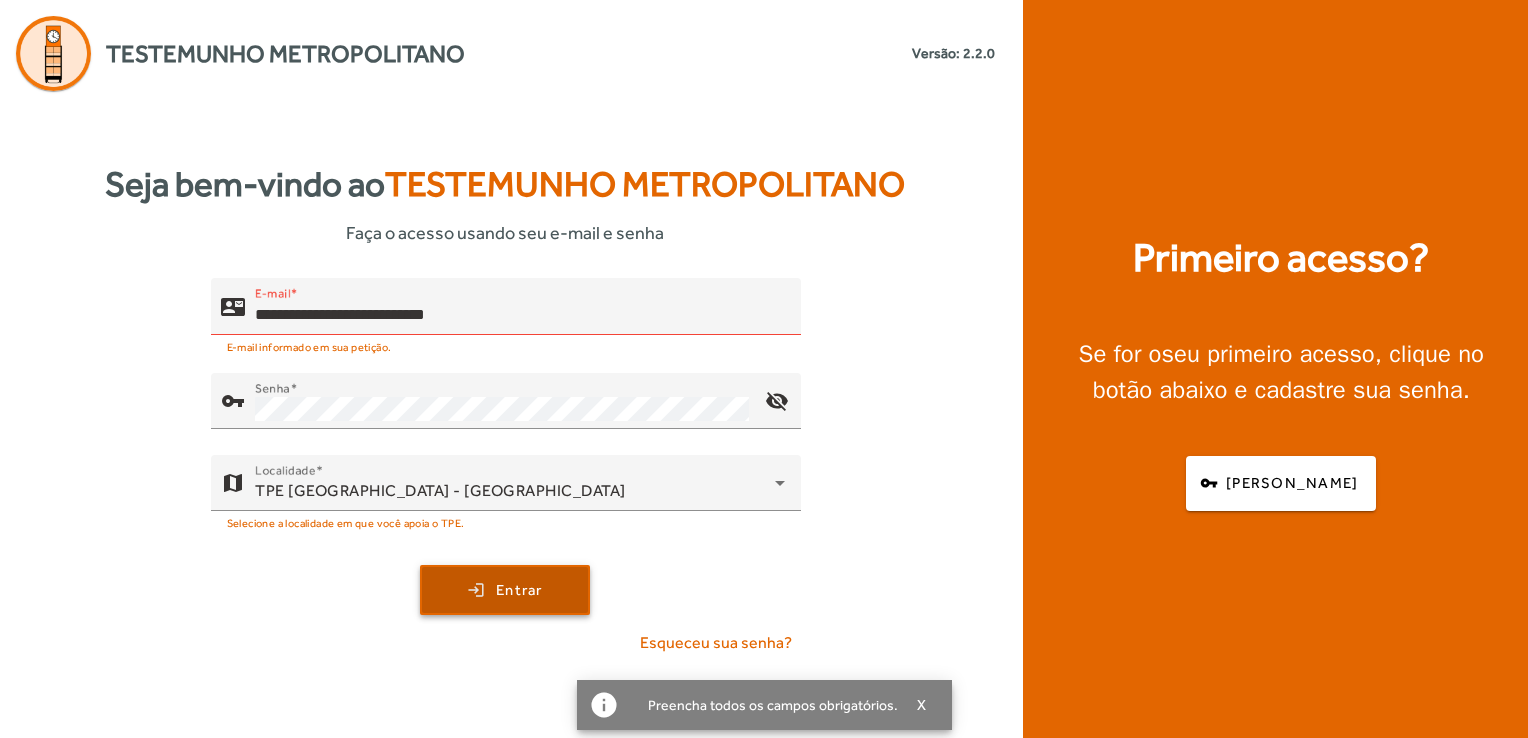 click on "Entrar" 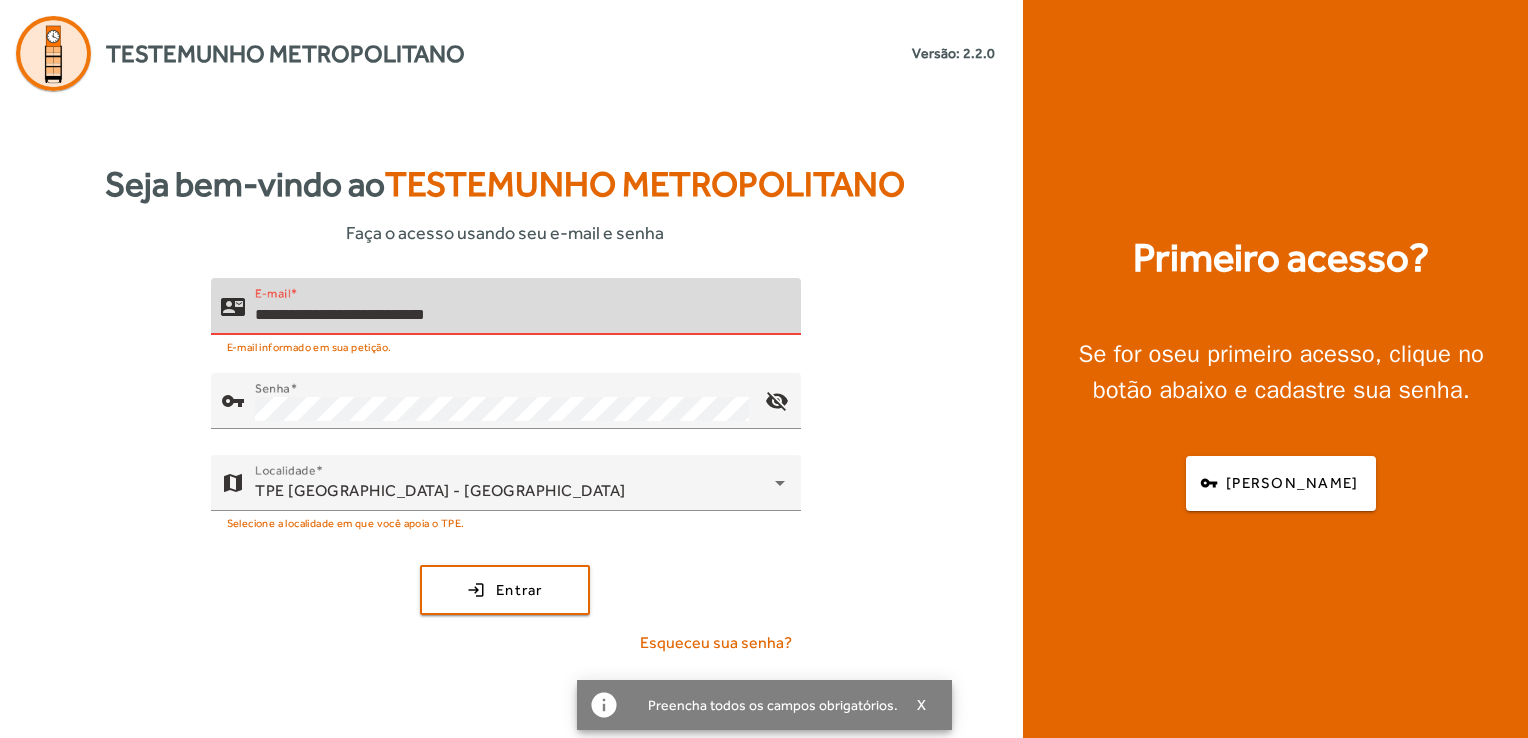 drag, startPoint x: 434, startPoint y: 314, endPoint x: 540, endPoint y: 303, distance: 106.56923 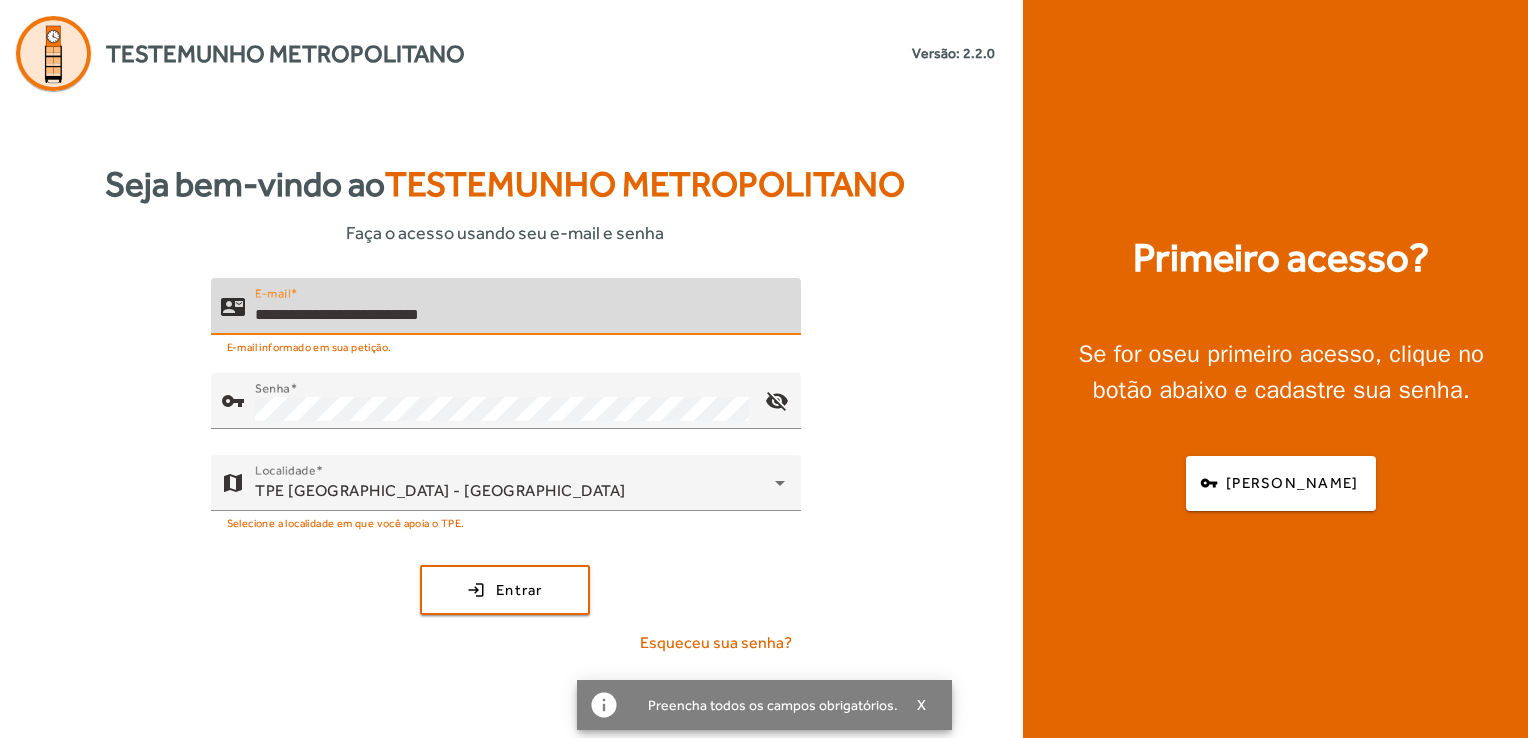 type on "**********" 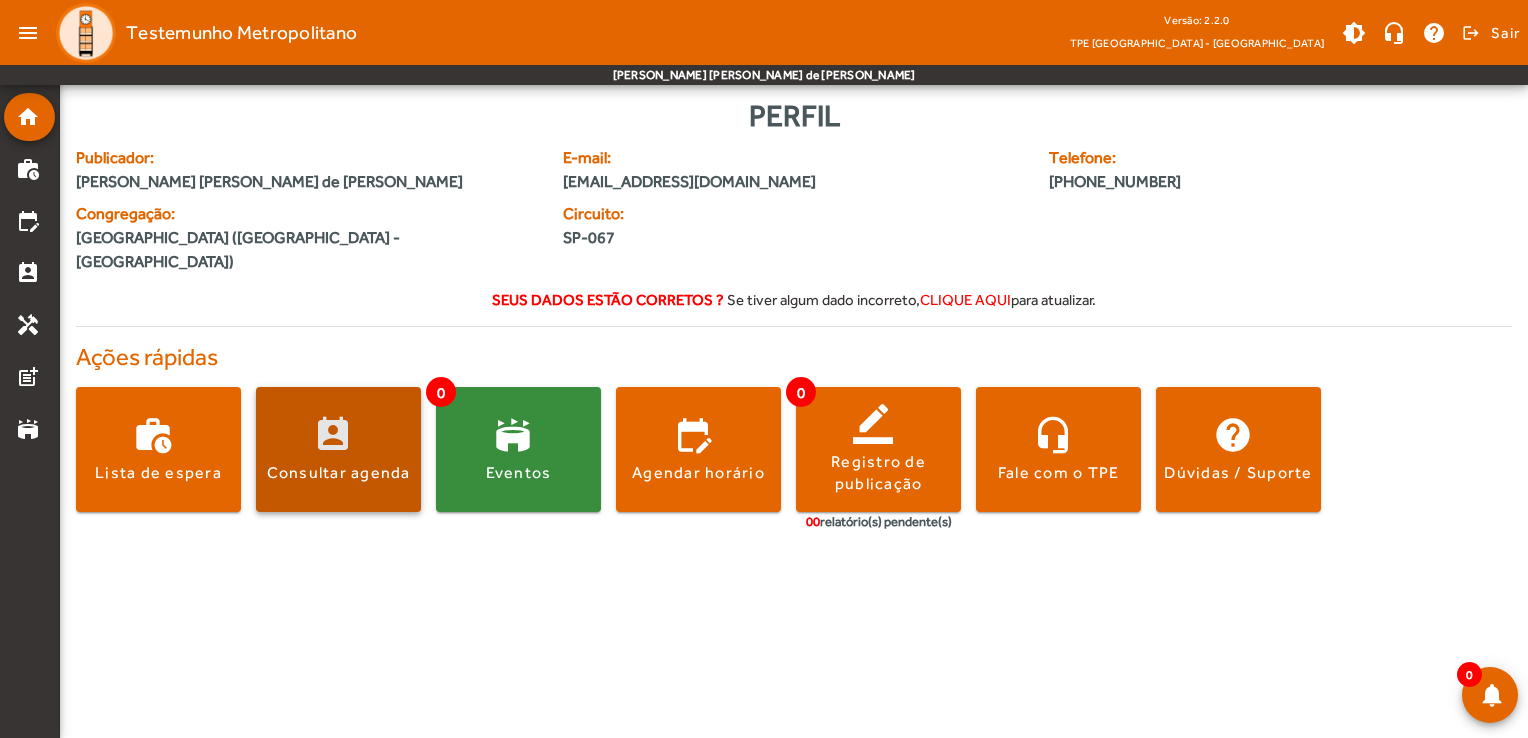 click on "Consultar agenda" 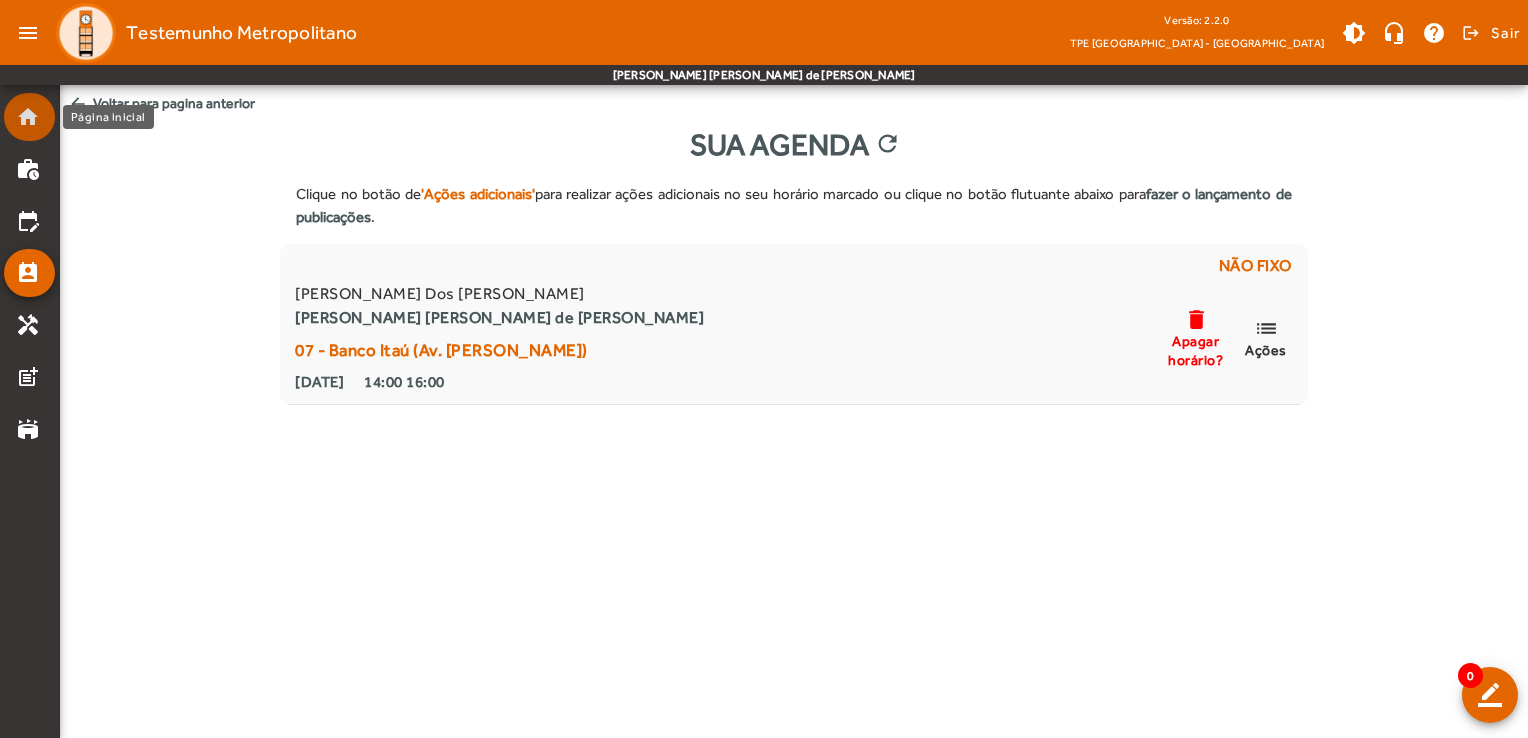 click on "home" 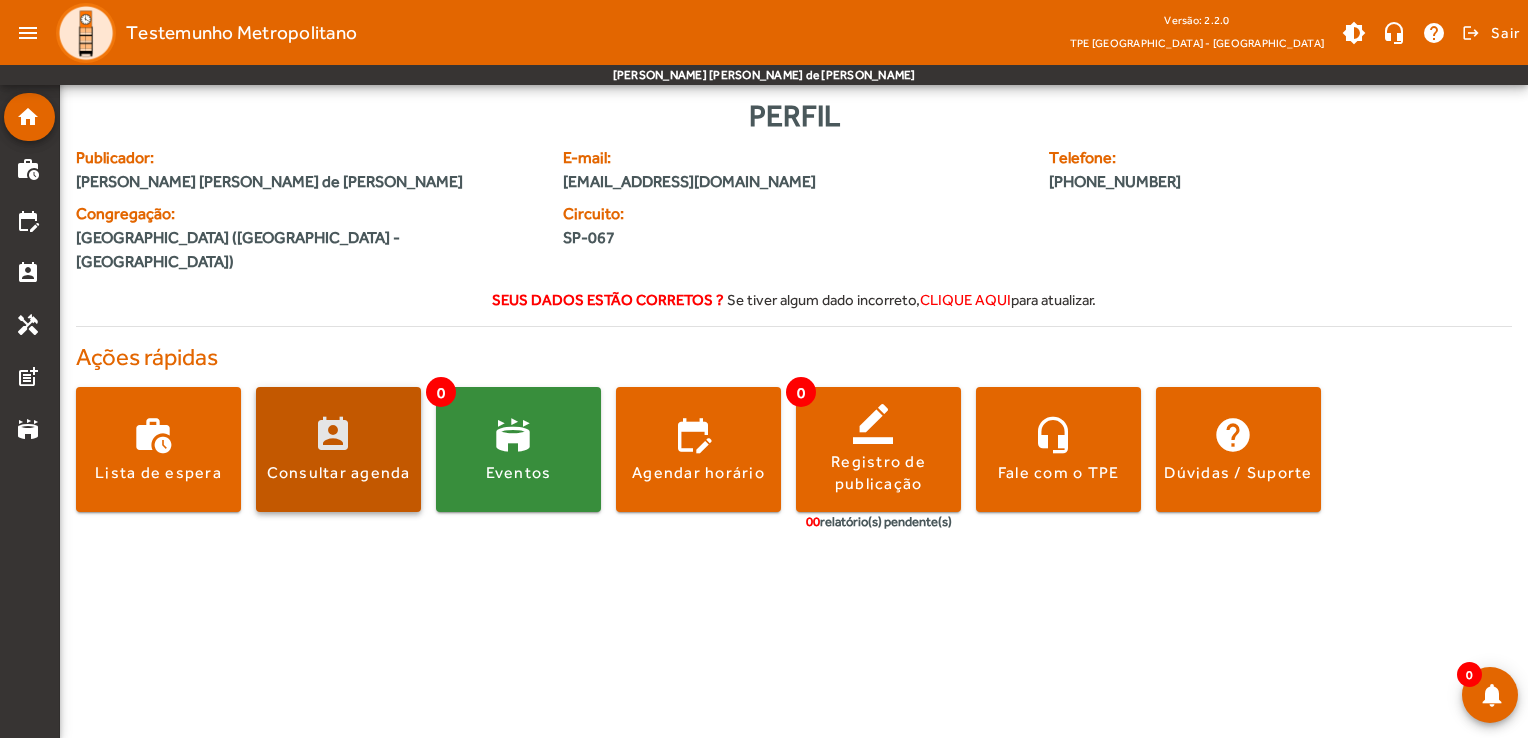 click 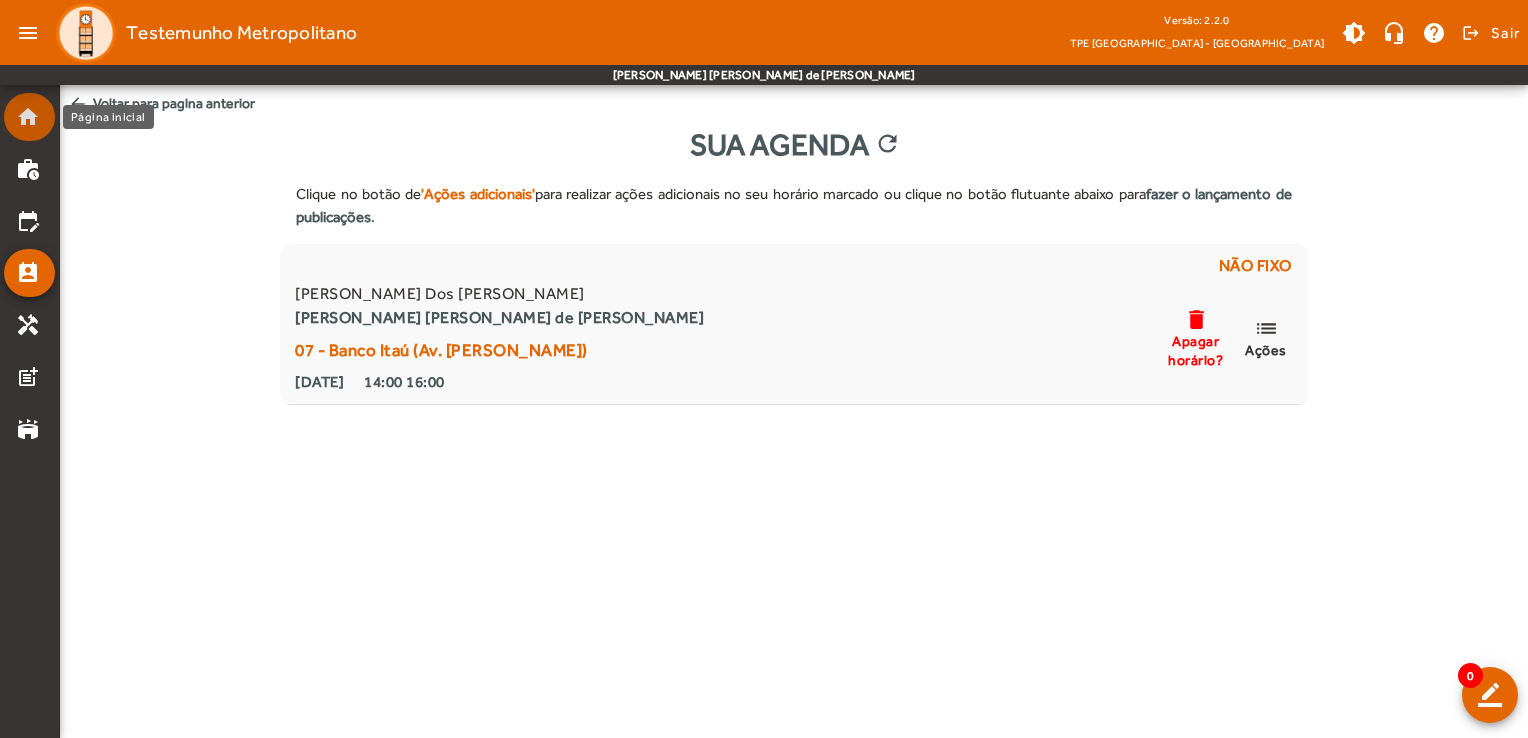 click on "home" 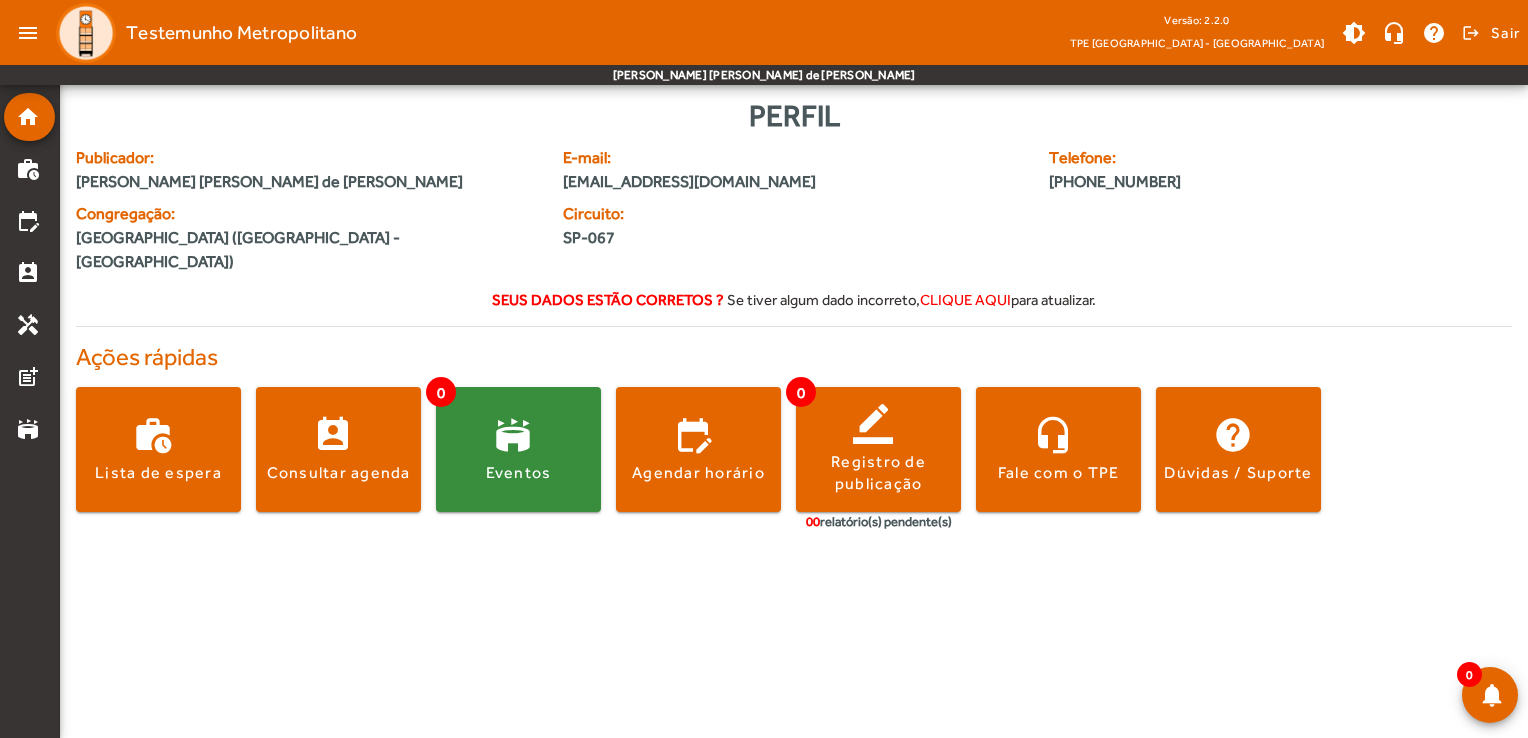 drag, startPoint x: 79, startPoint y: 154, endPoint x: 1187, endPoint y: 207, distance: 1109.2668 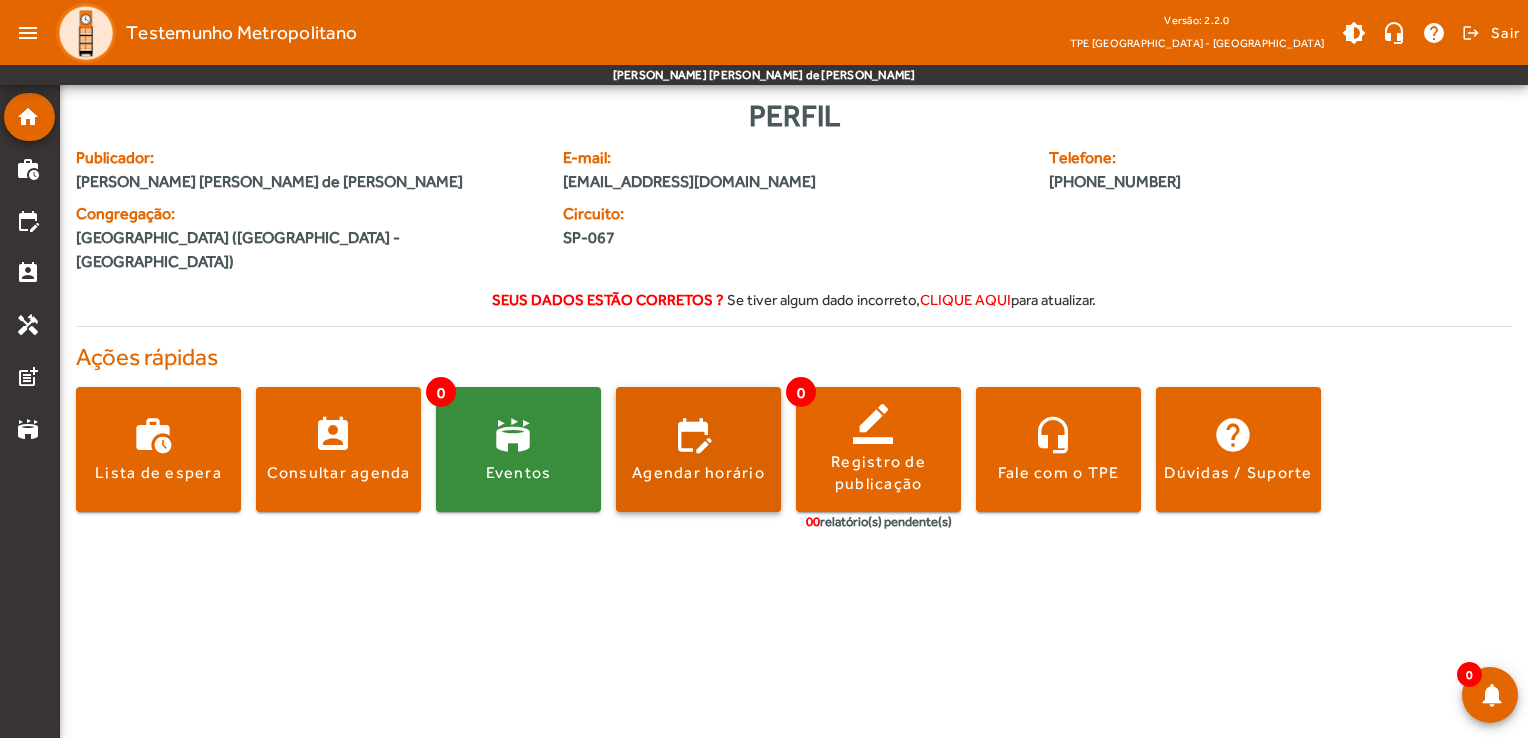 click on "Agendar horário" 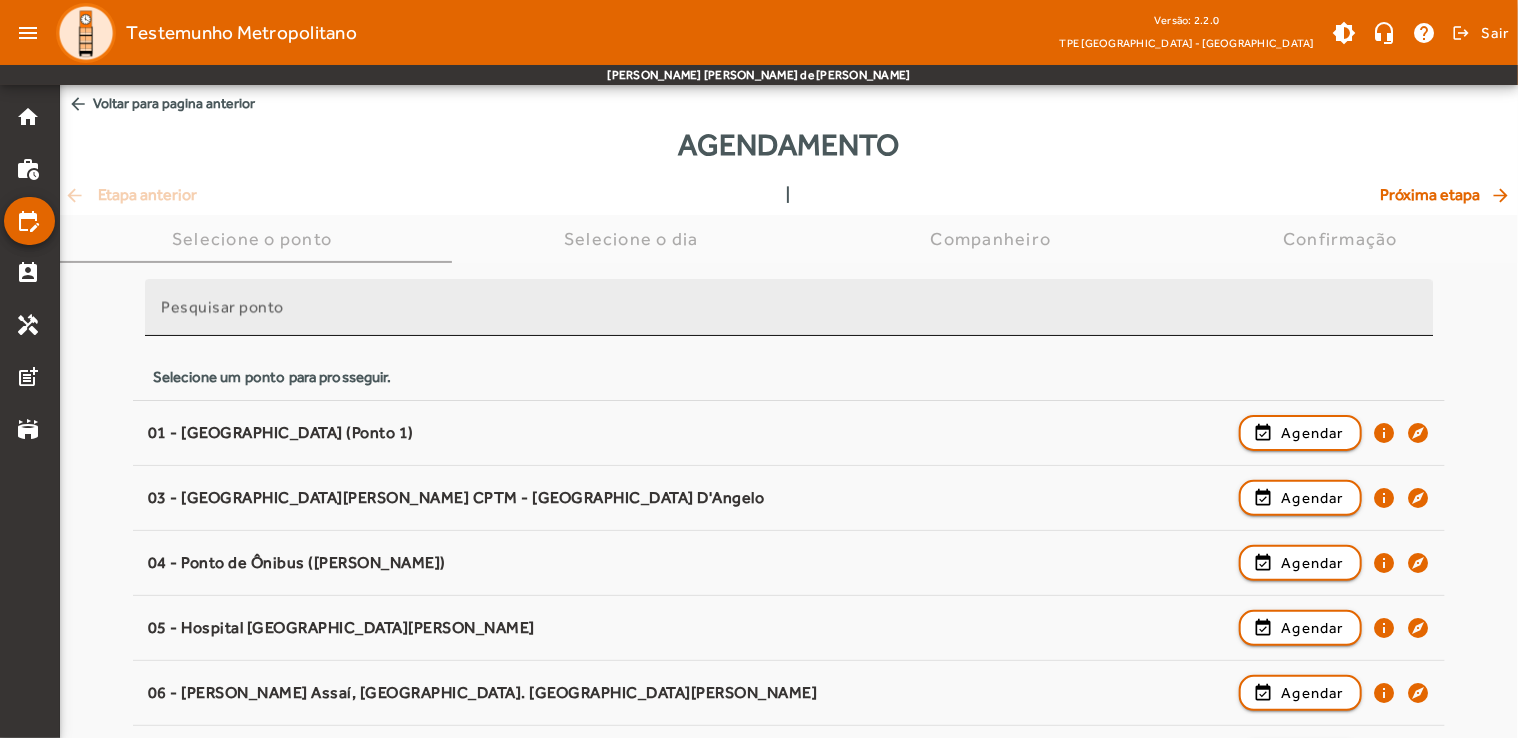 click on "Pesquisar ponto" at bounding box center (222, 307) 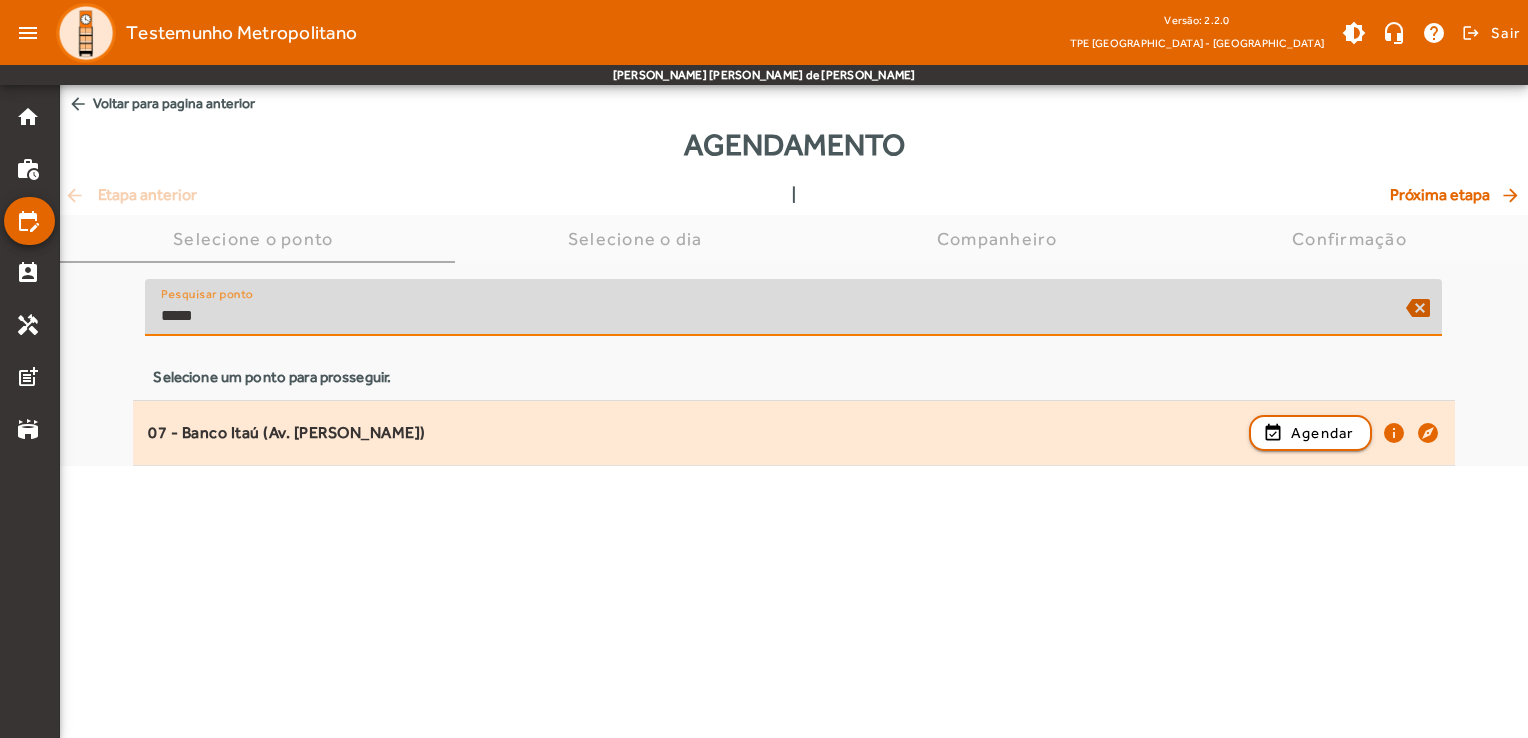 type on "*****" 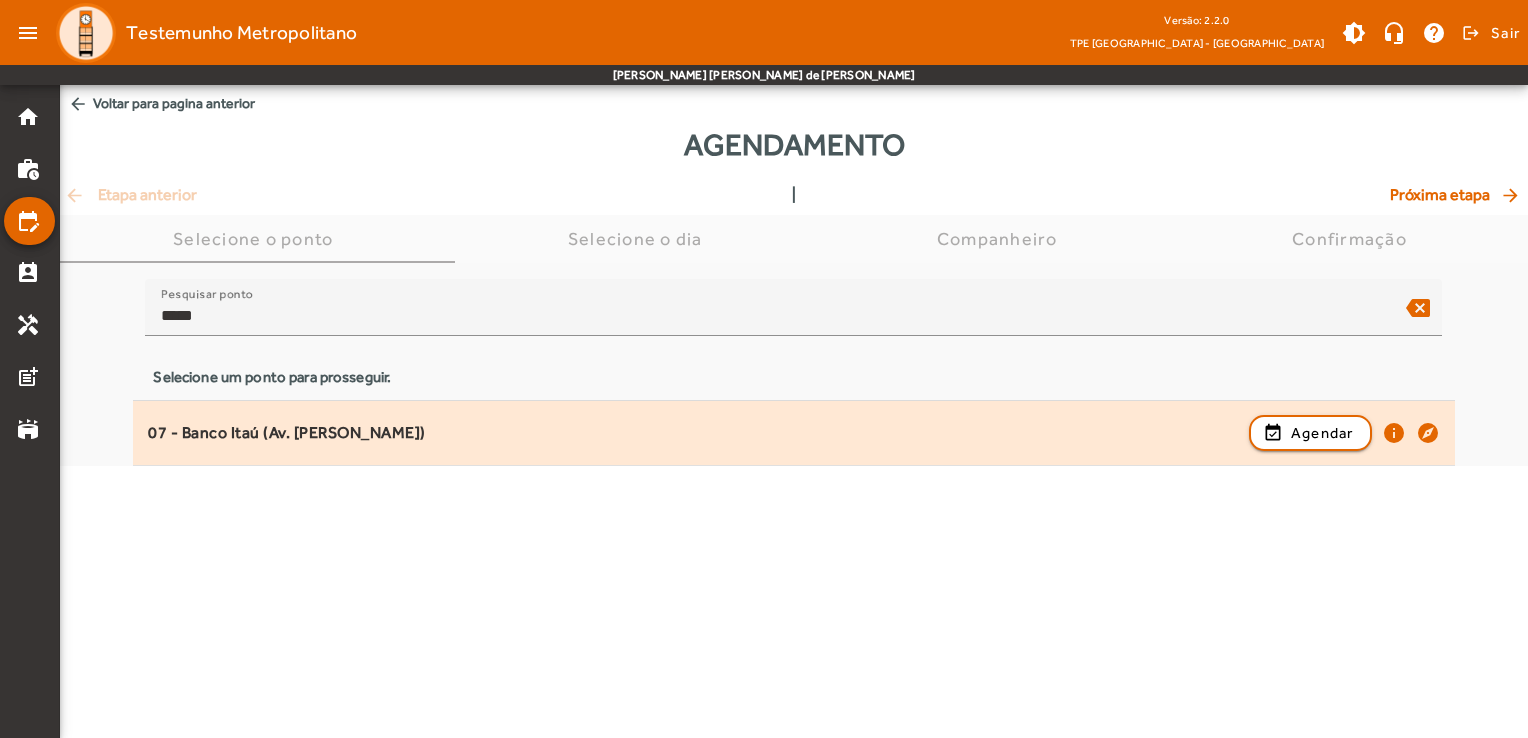 click on "07 - Banco Itaú (Av. [PERSON_NAME])   event_available   Agendar   info  explore" 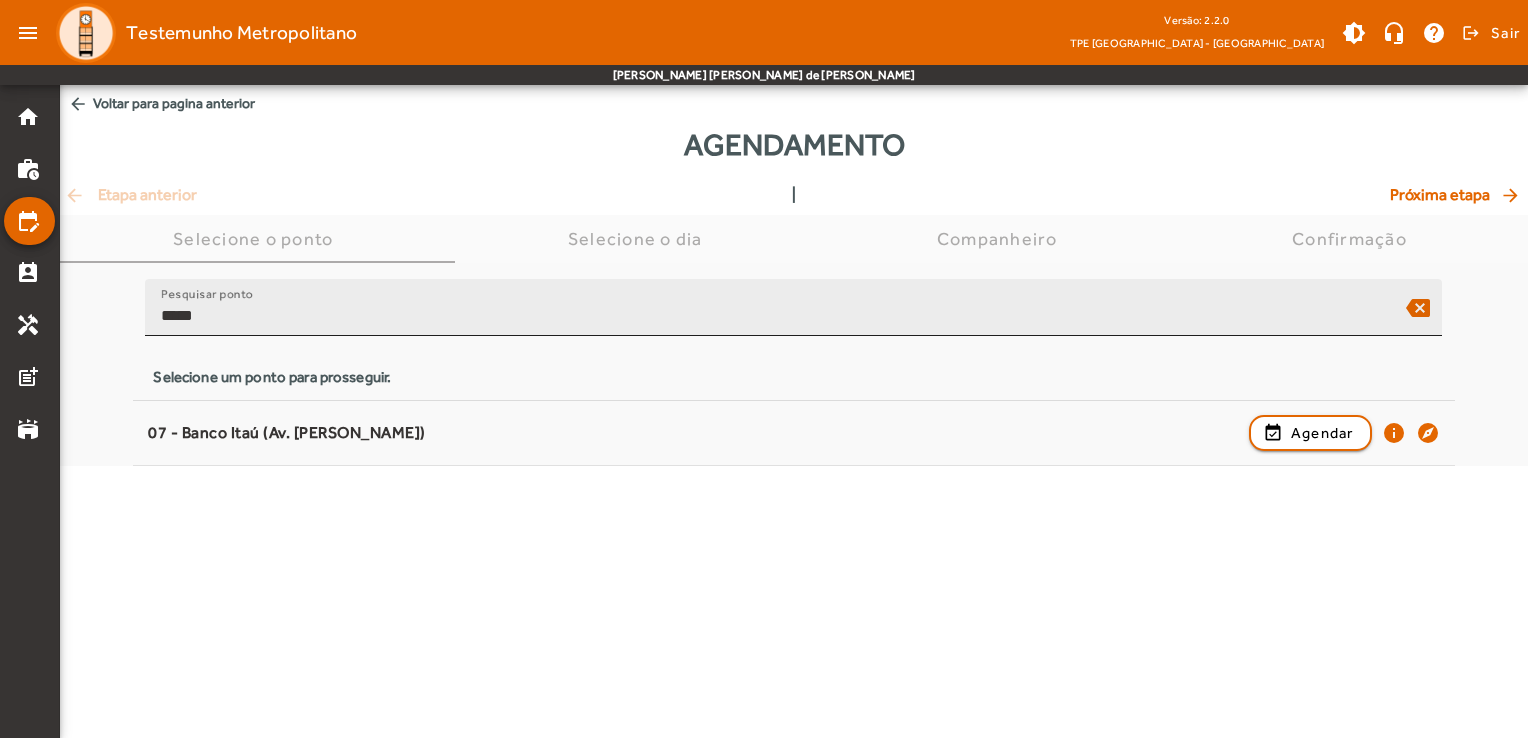 click on "*****" at bounding box center (775, 316) 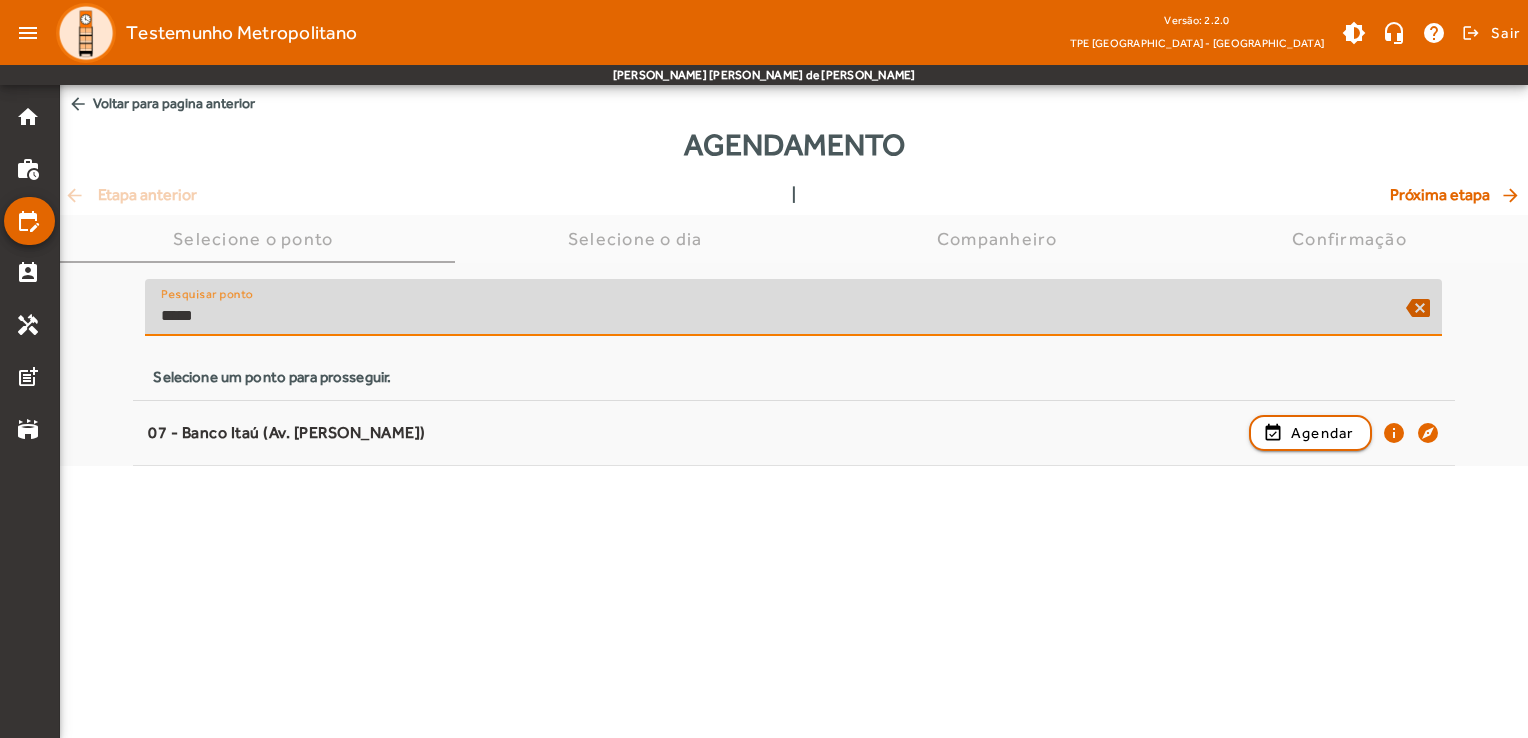 click on "*****" at bounding box center [775, 316] 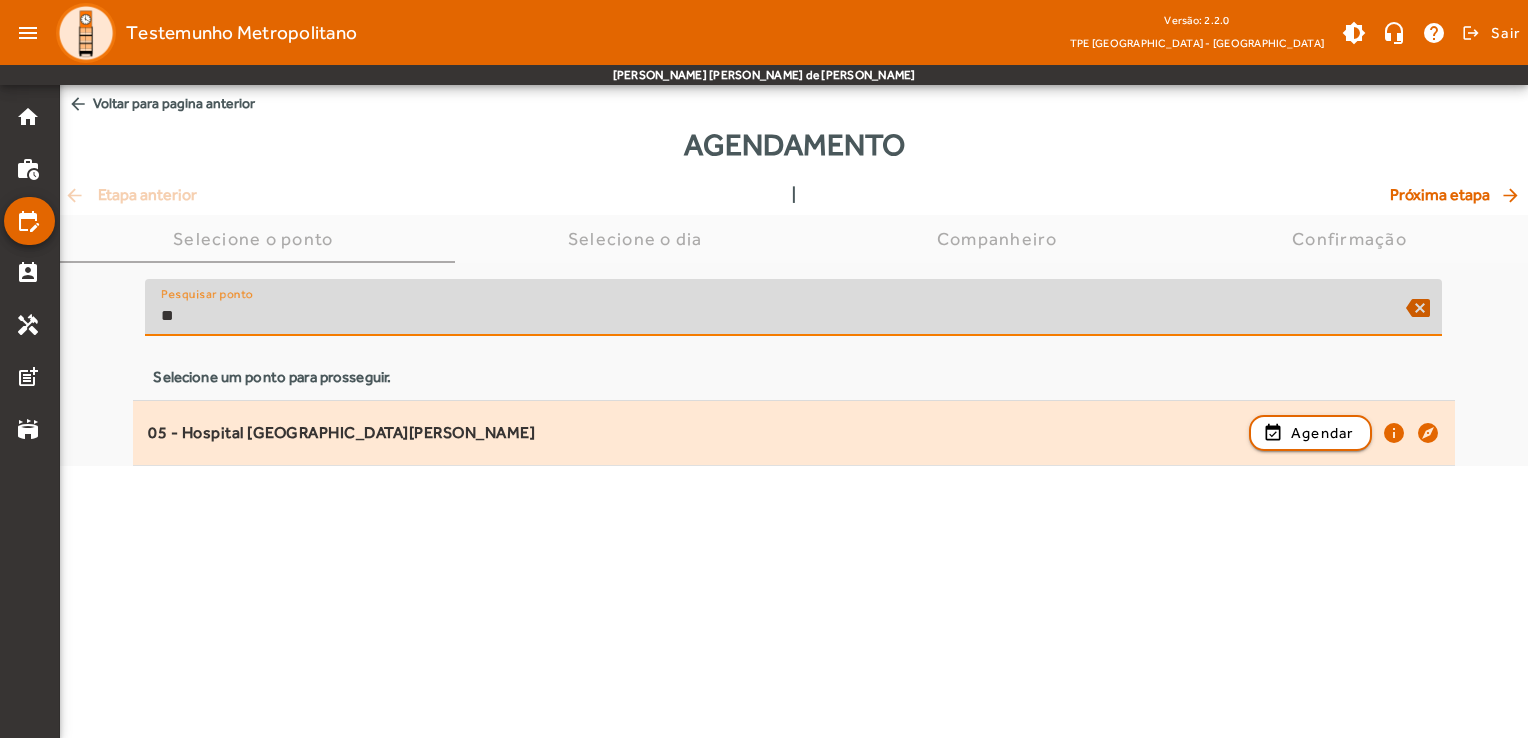 type on "**" 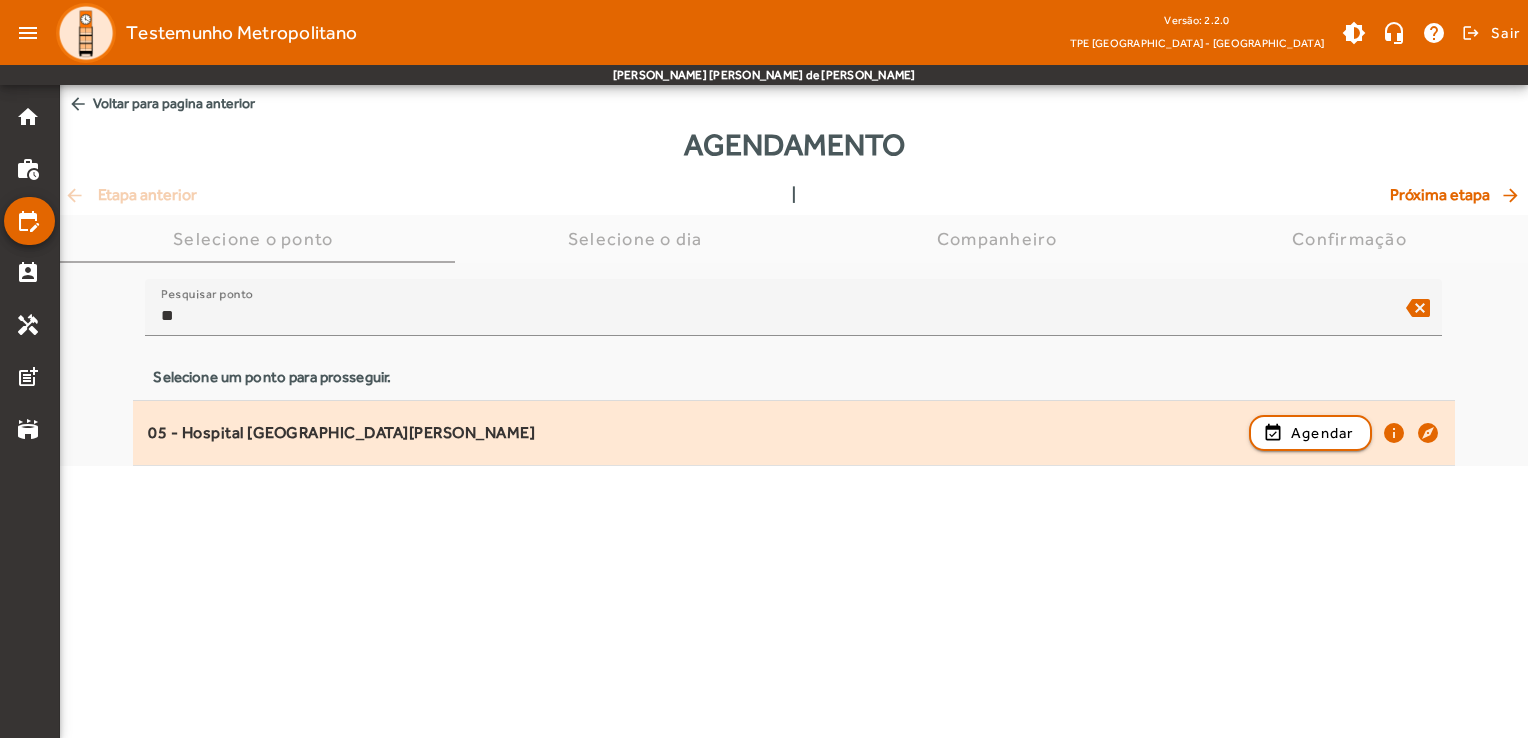 click on "05 - Hospital [GEOGRAPHIC_DATA][PERSON_NAME]   event_available   Agendar   info  explore" 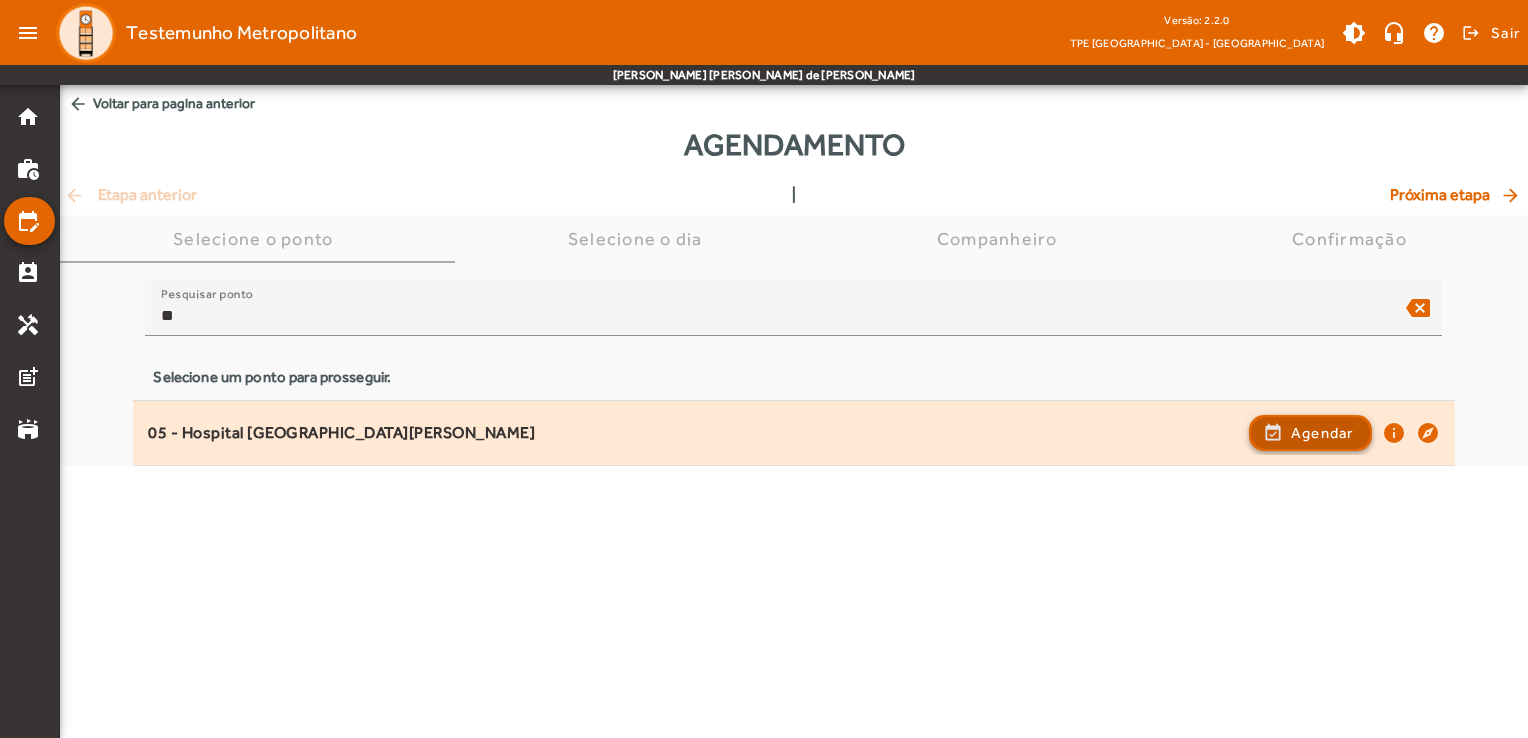 click on "Agendar" 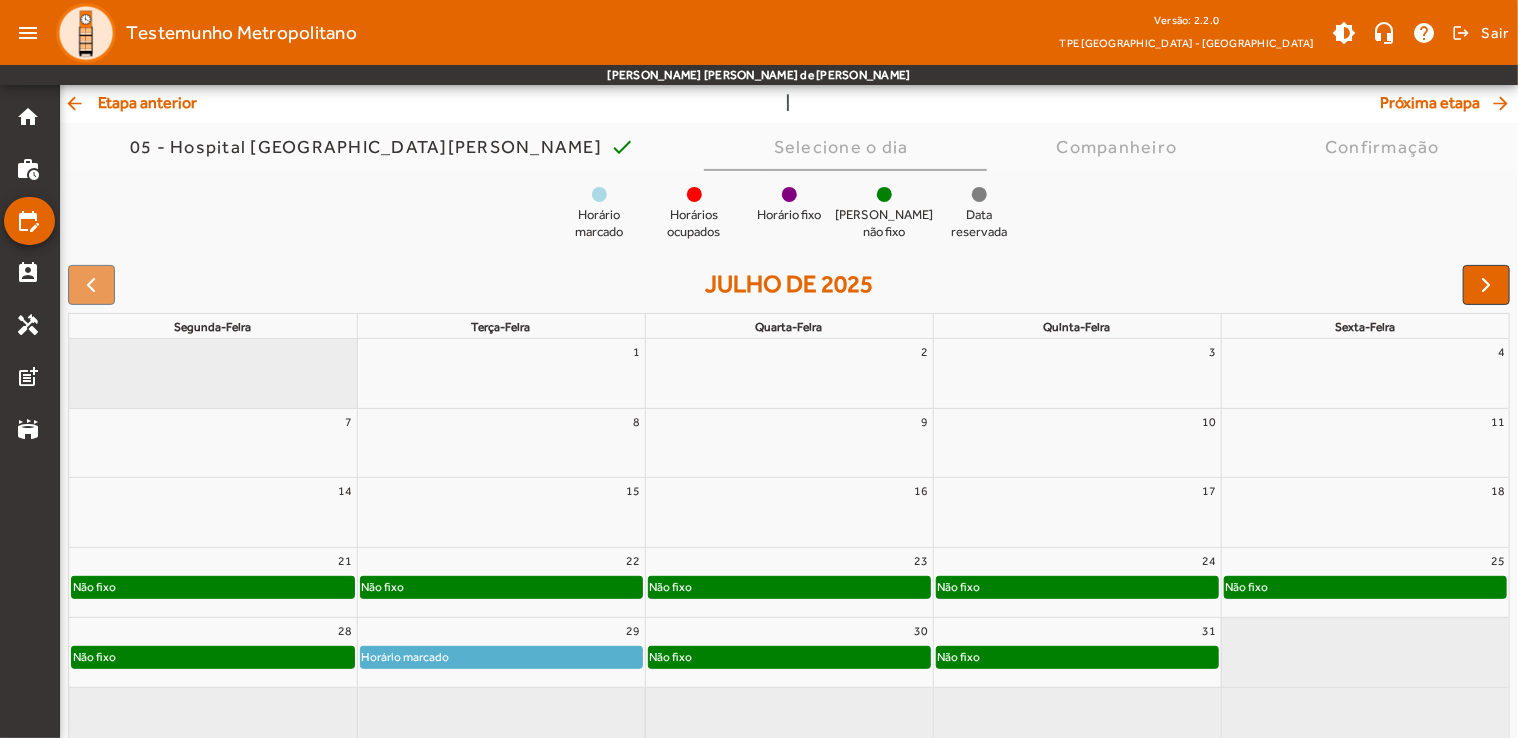 scroll, scrollTop: 147, scrollLeft: 0, axis: vertical 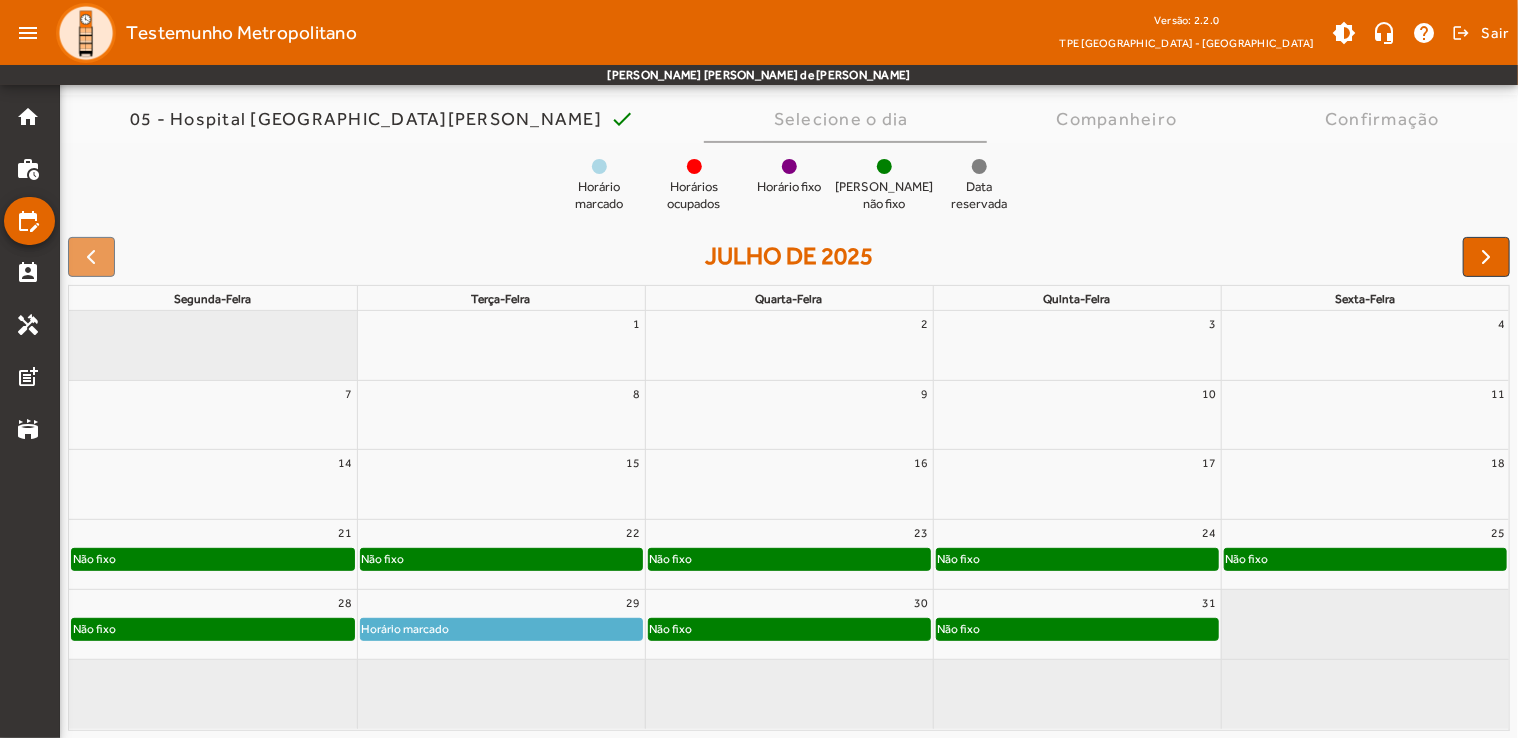 click on "Não fixo" 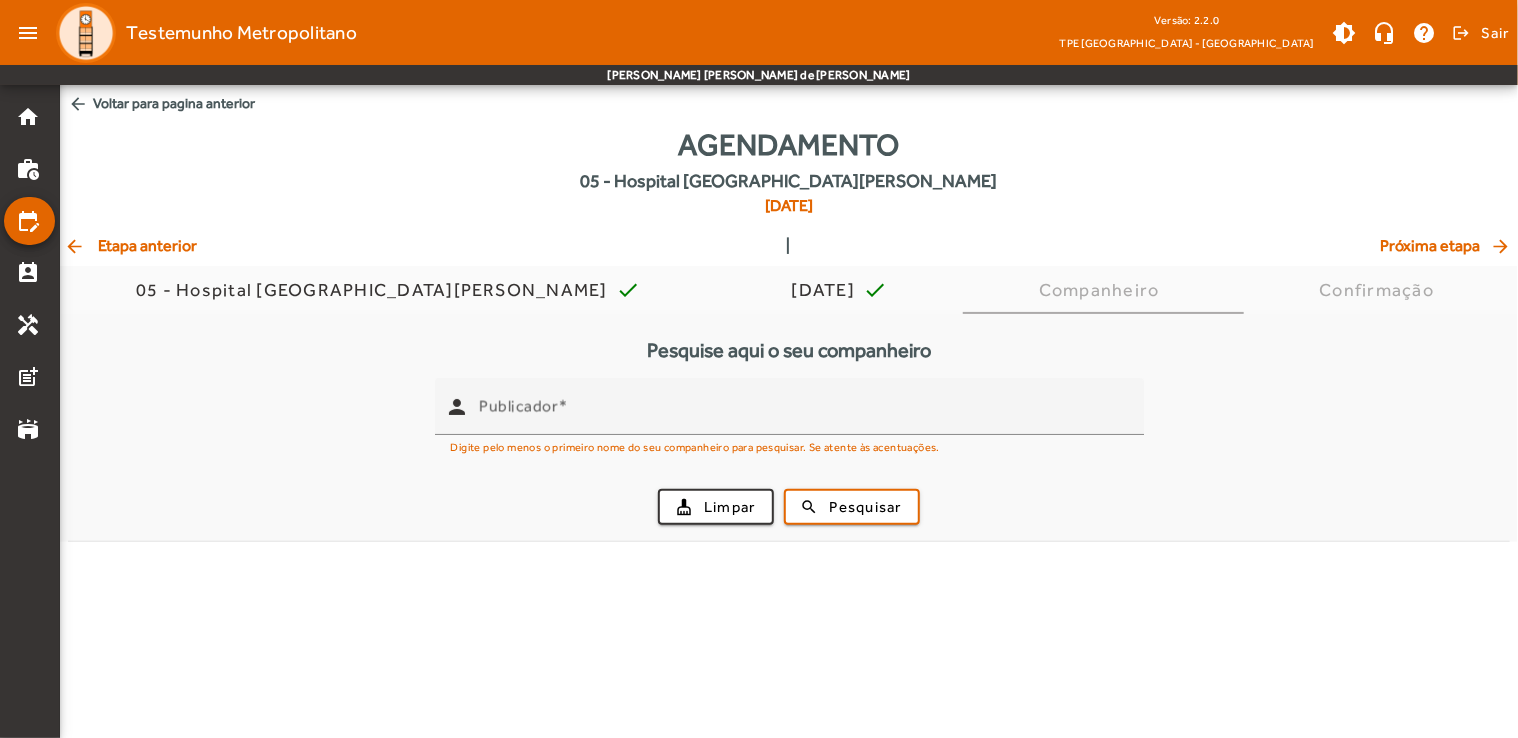 scroll, scrollTop: 0, scrollLeft: 0, axis: both 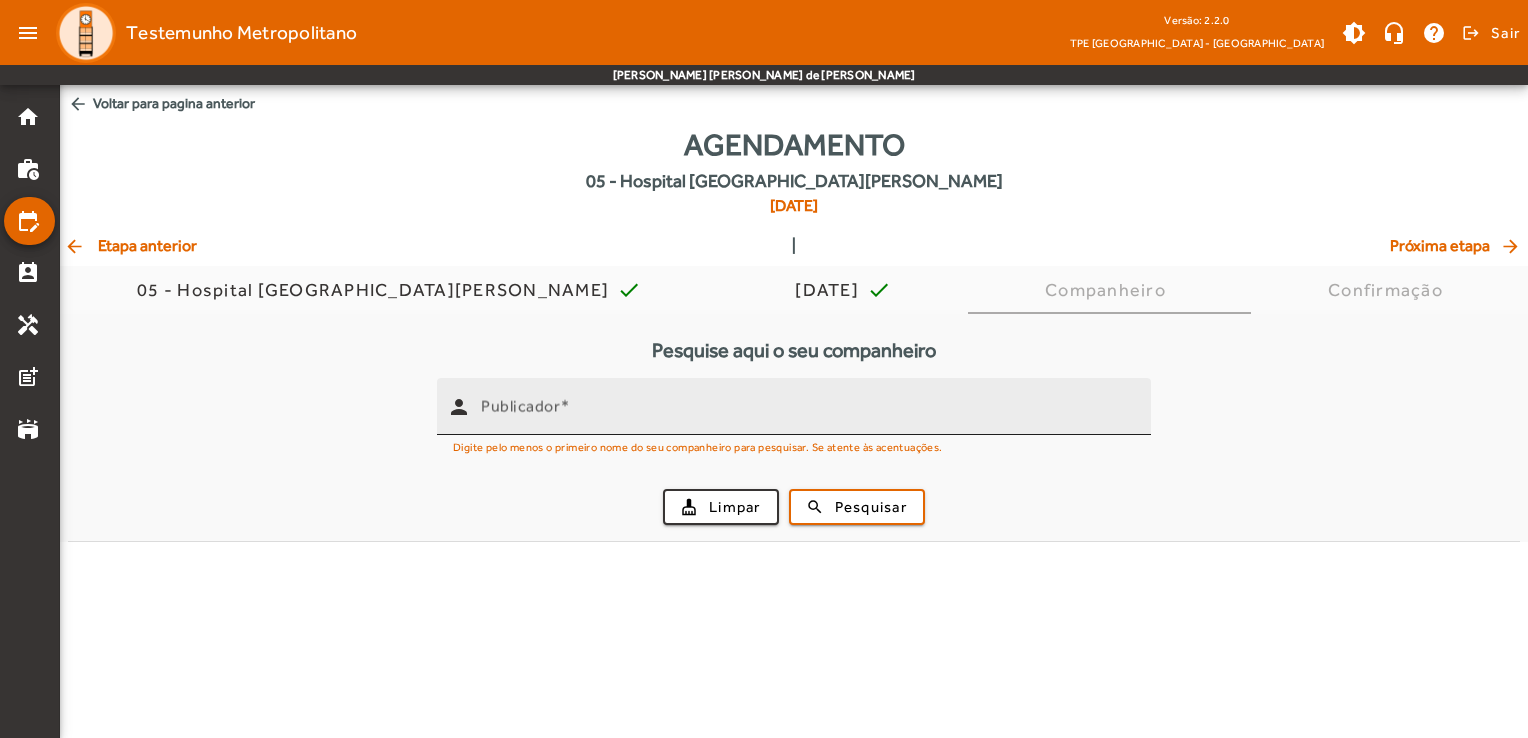 click on "Publicador" at bounding box center [808, 415] 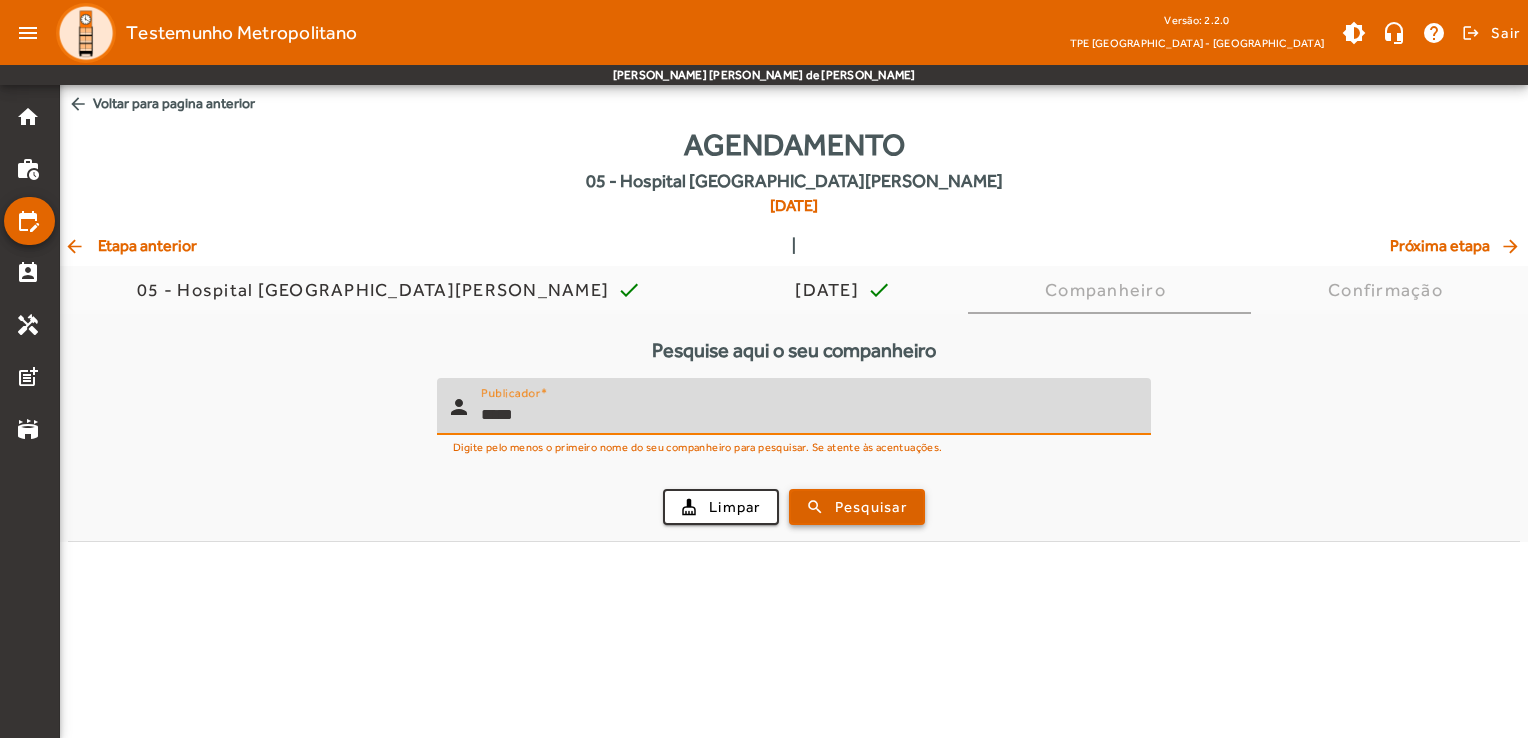 type on "*****" 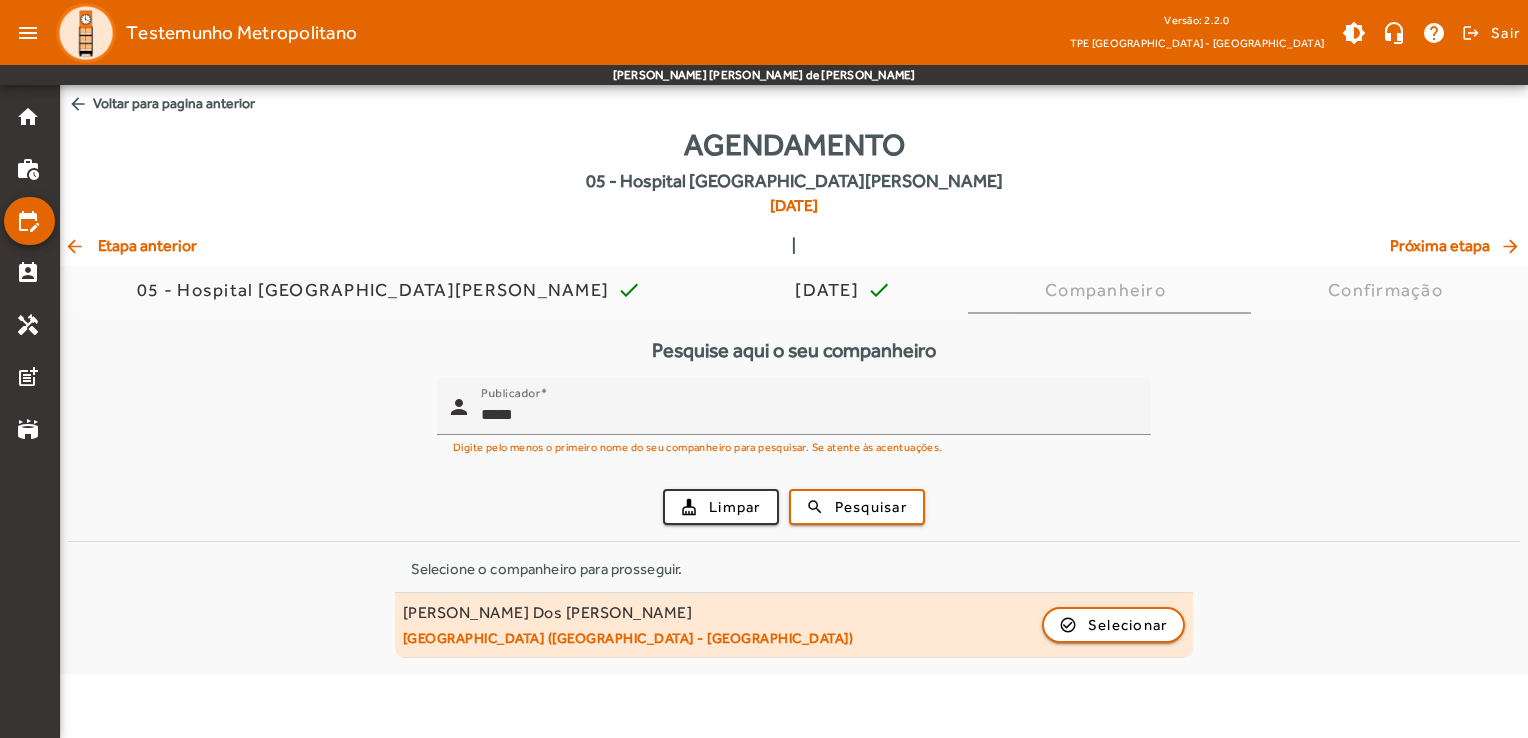 click on "[PERSON_NAME] Dos [PERSON_NAME]" 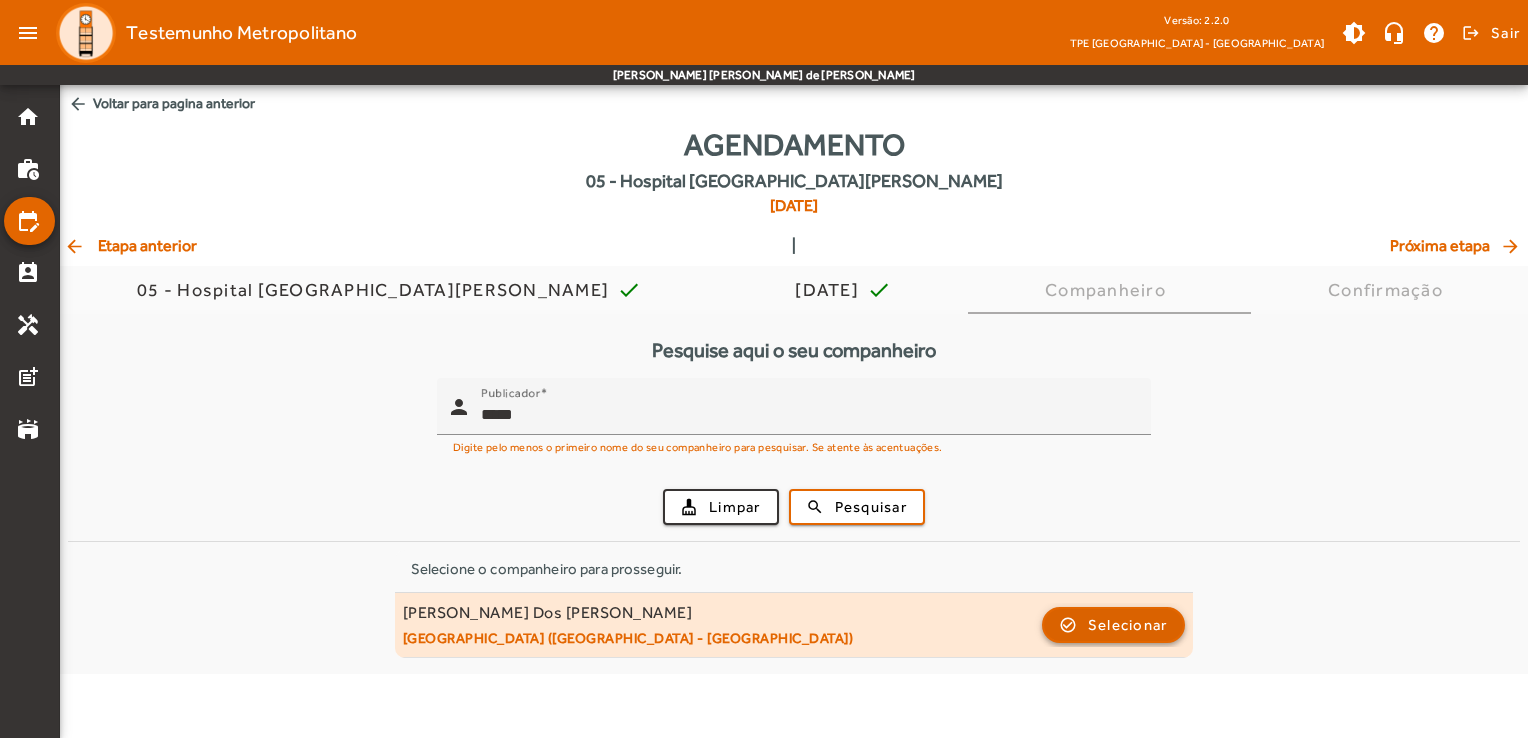 click 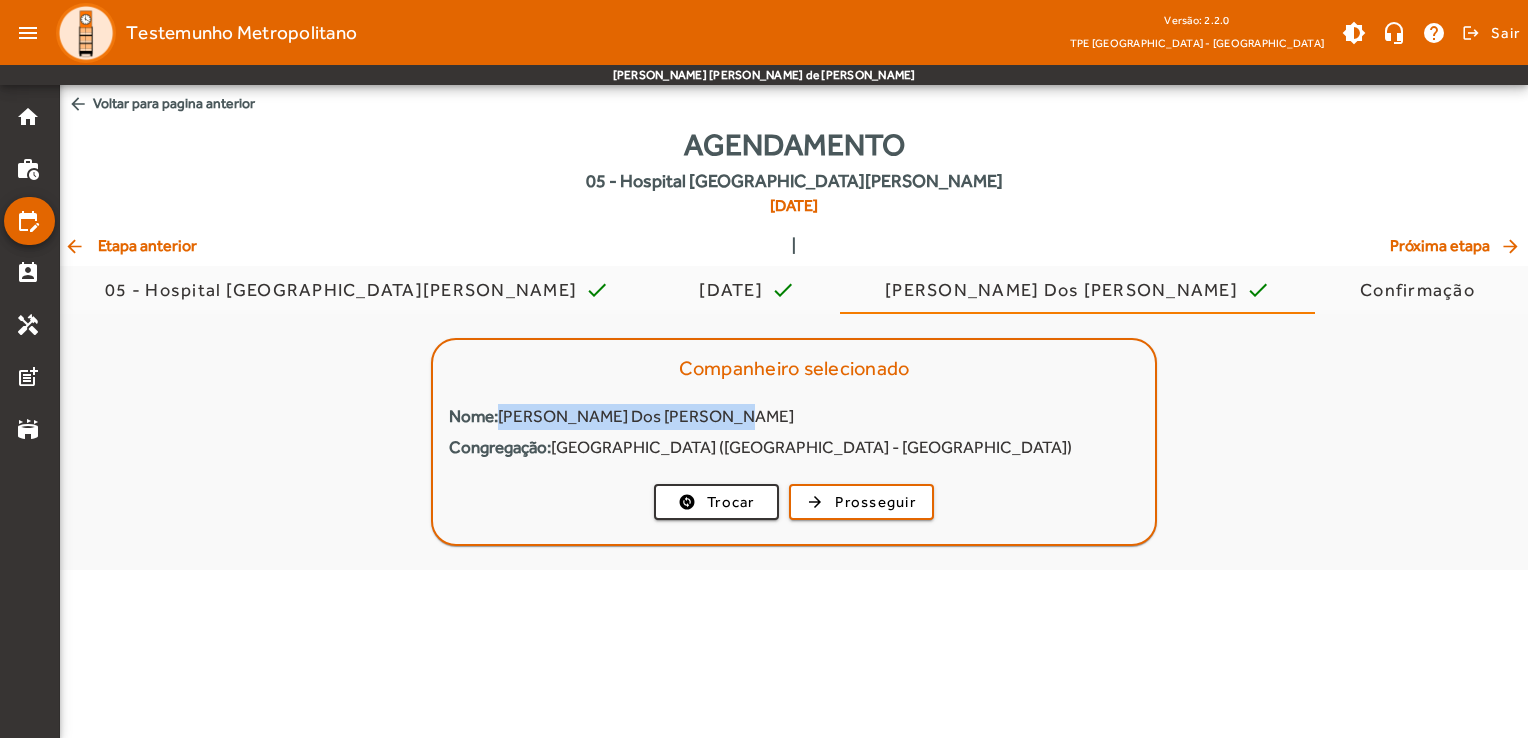 drag, startPoint x: 502, startPoint y: 409, endPoint x: 716, endPoint y: 411, distance: 214.00934 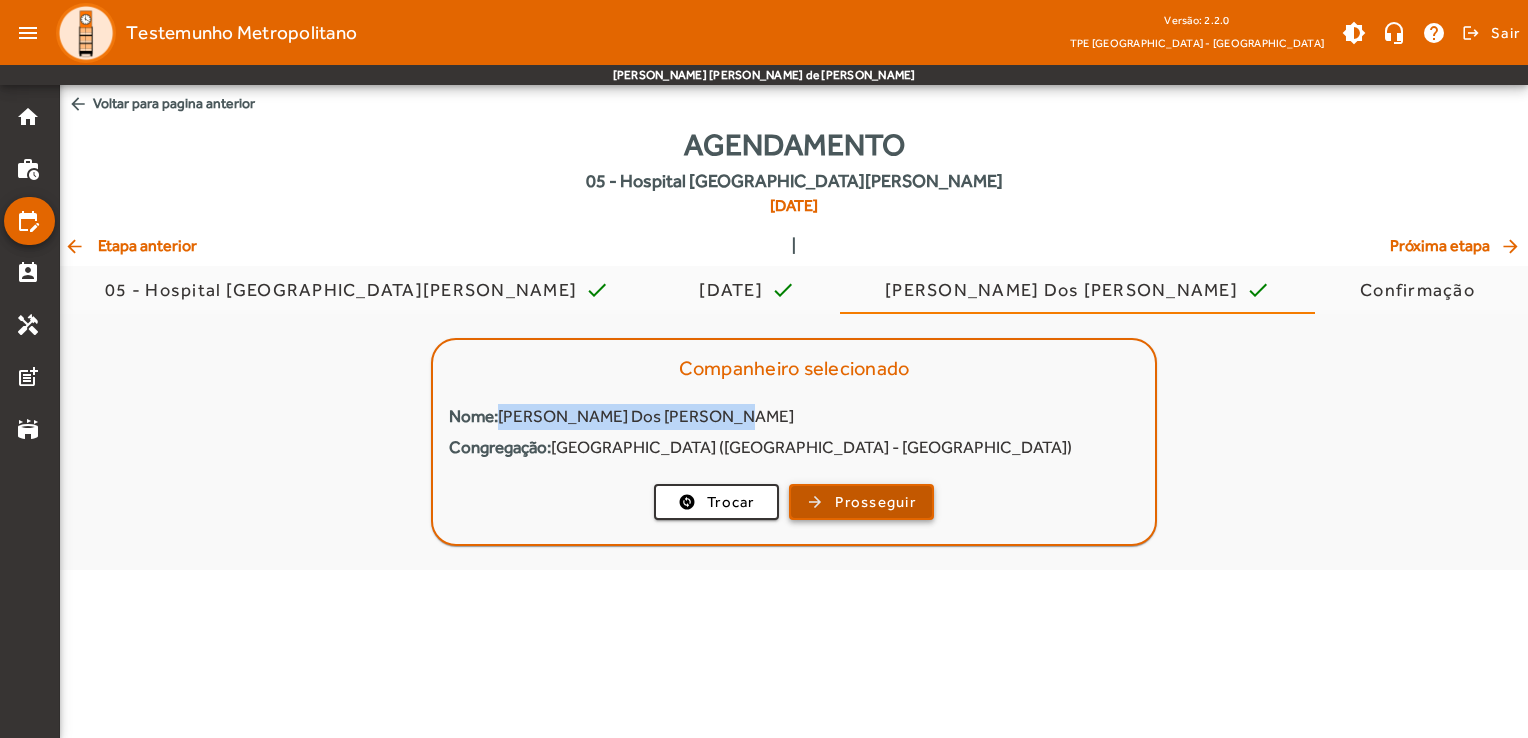 drag, startPoint x: 716, startPoint y: 411, endPoint x: 849, endPoint y: 511, distance: 166.40012 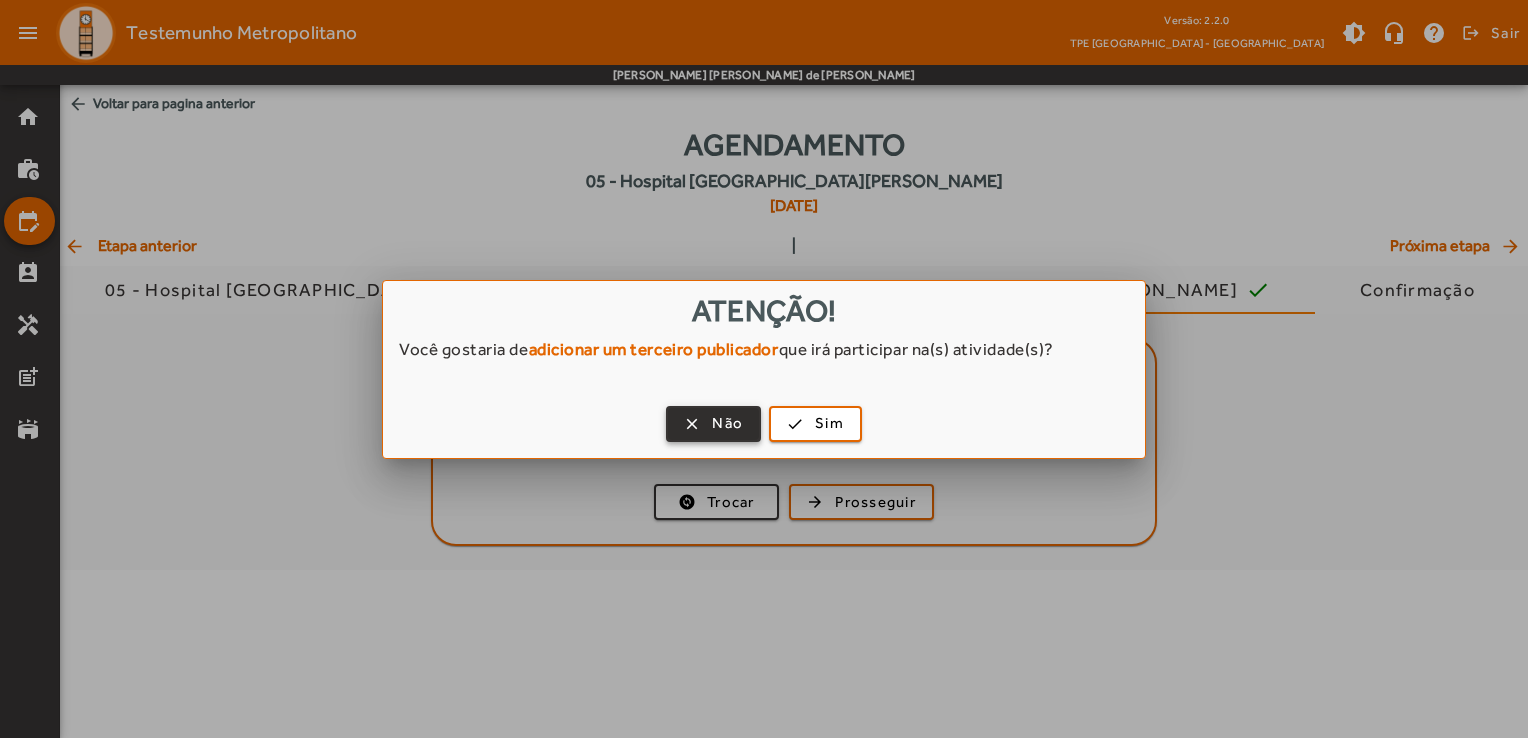 click at bounding box center (713, 424) 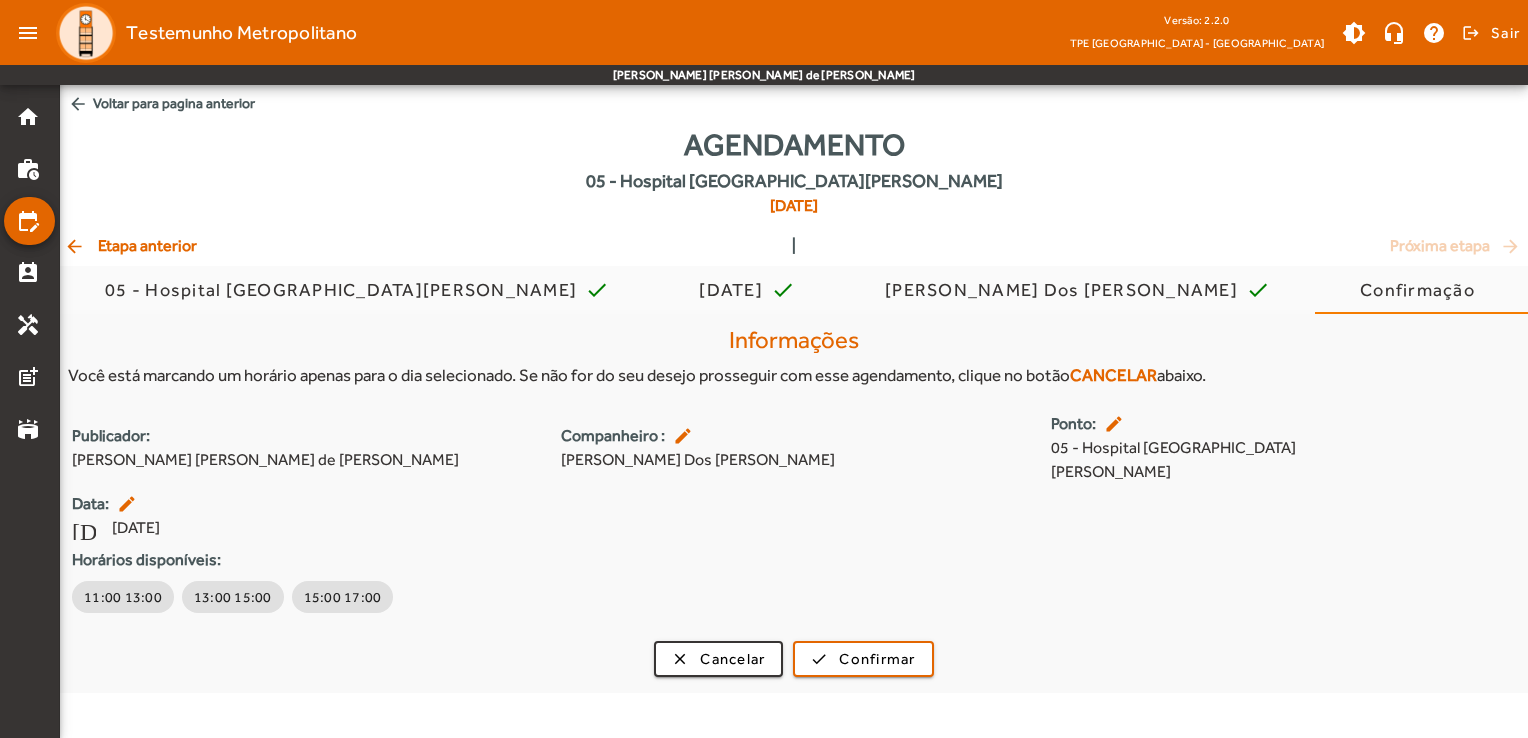 drag, startPoint x: 111, startPoint y: 507, endPoint x: 201, endPoint y: 508, distance: 90.005554 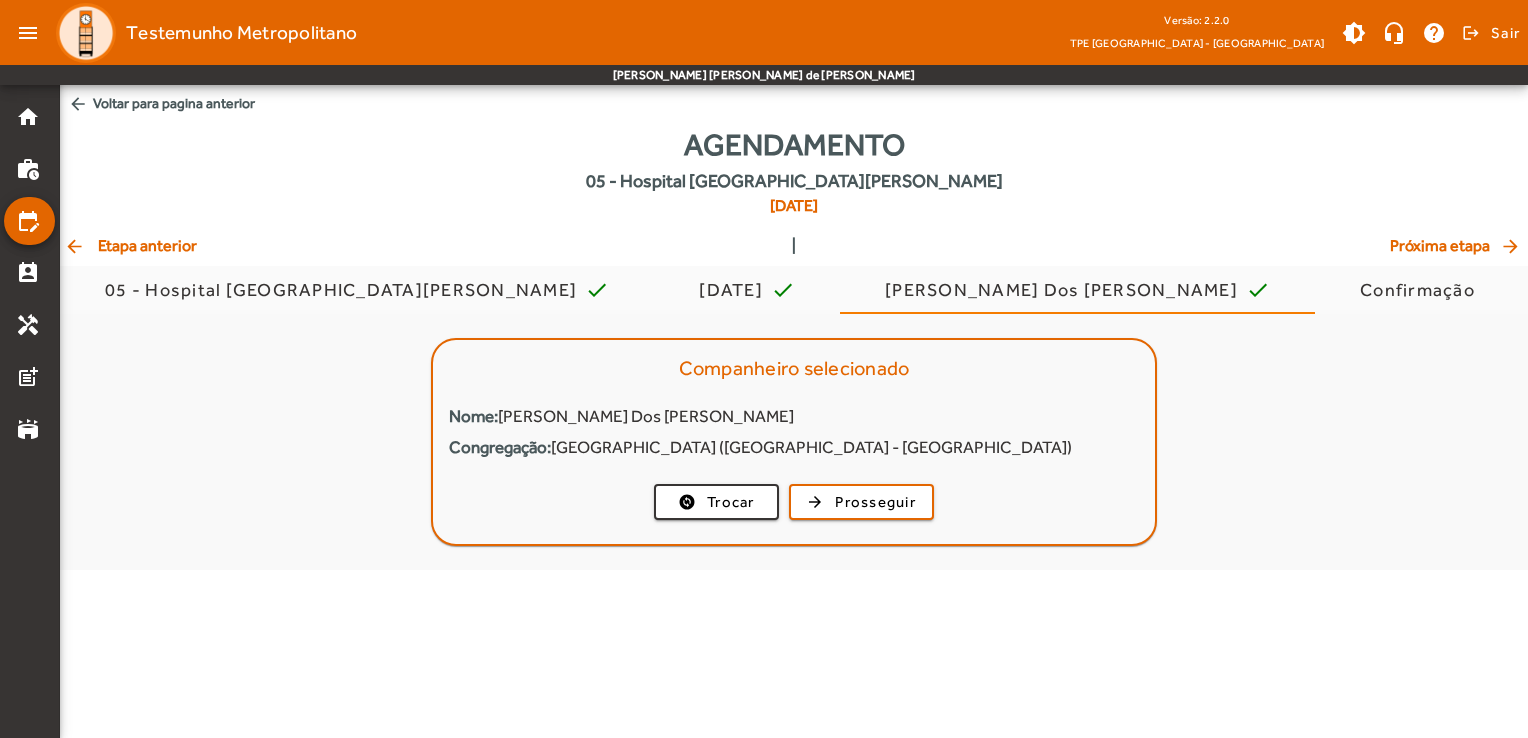 drag, startPoint x: 755, startPoint y: 207, endPoint x: 832, endPoint y: 207, distance: 77 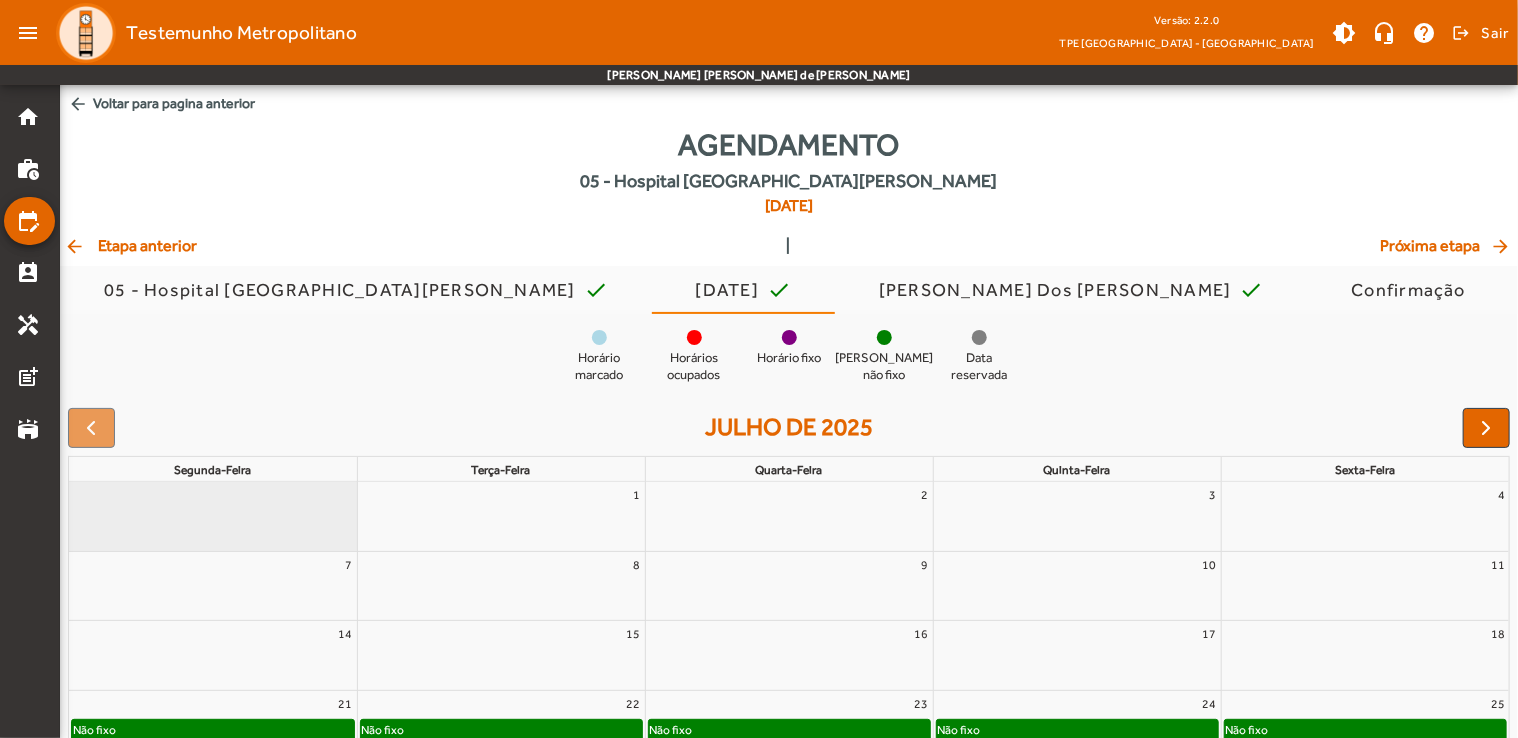 click on "arrow_back  Etapa anterior" 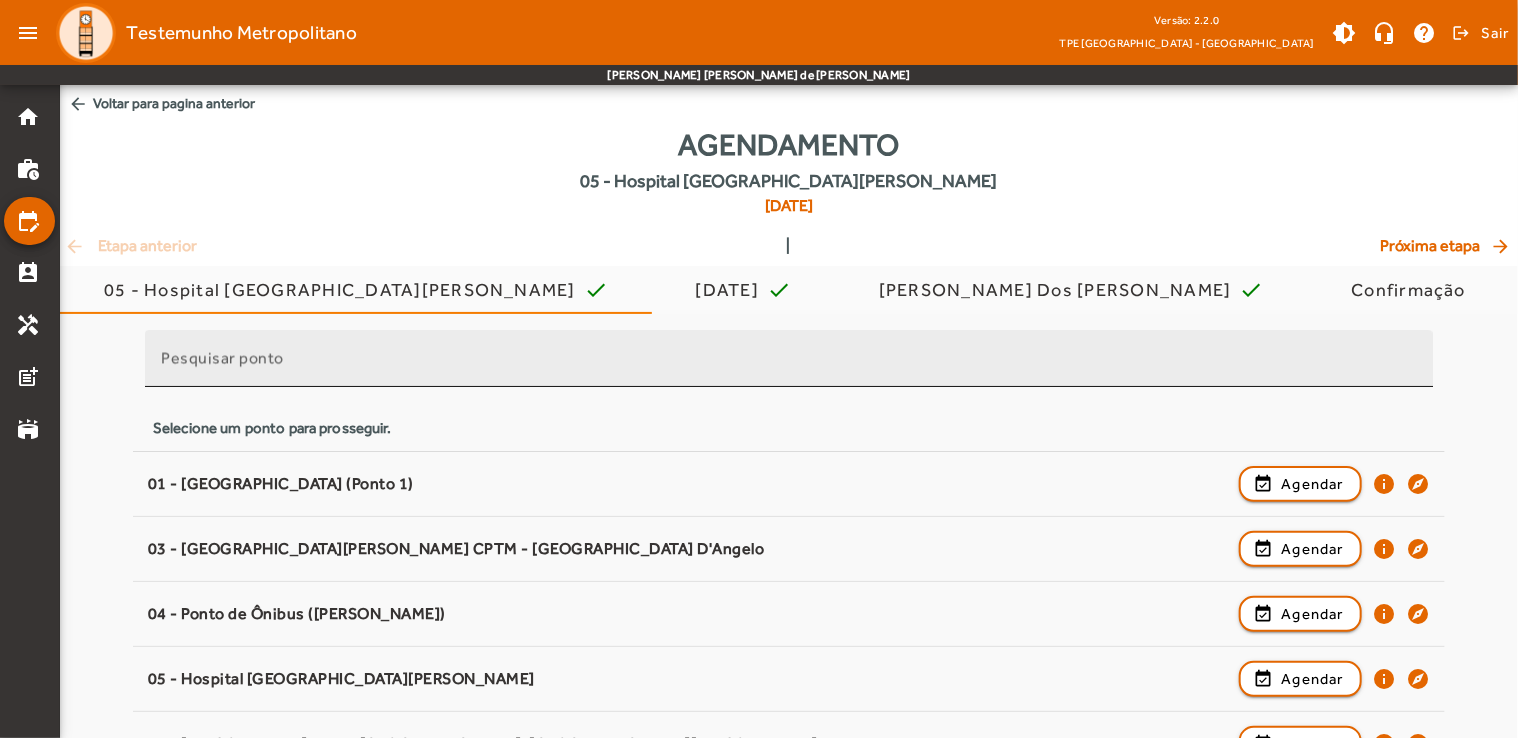 click on "Pesquisar ponto" at bounding box center [222, 358] 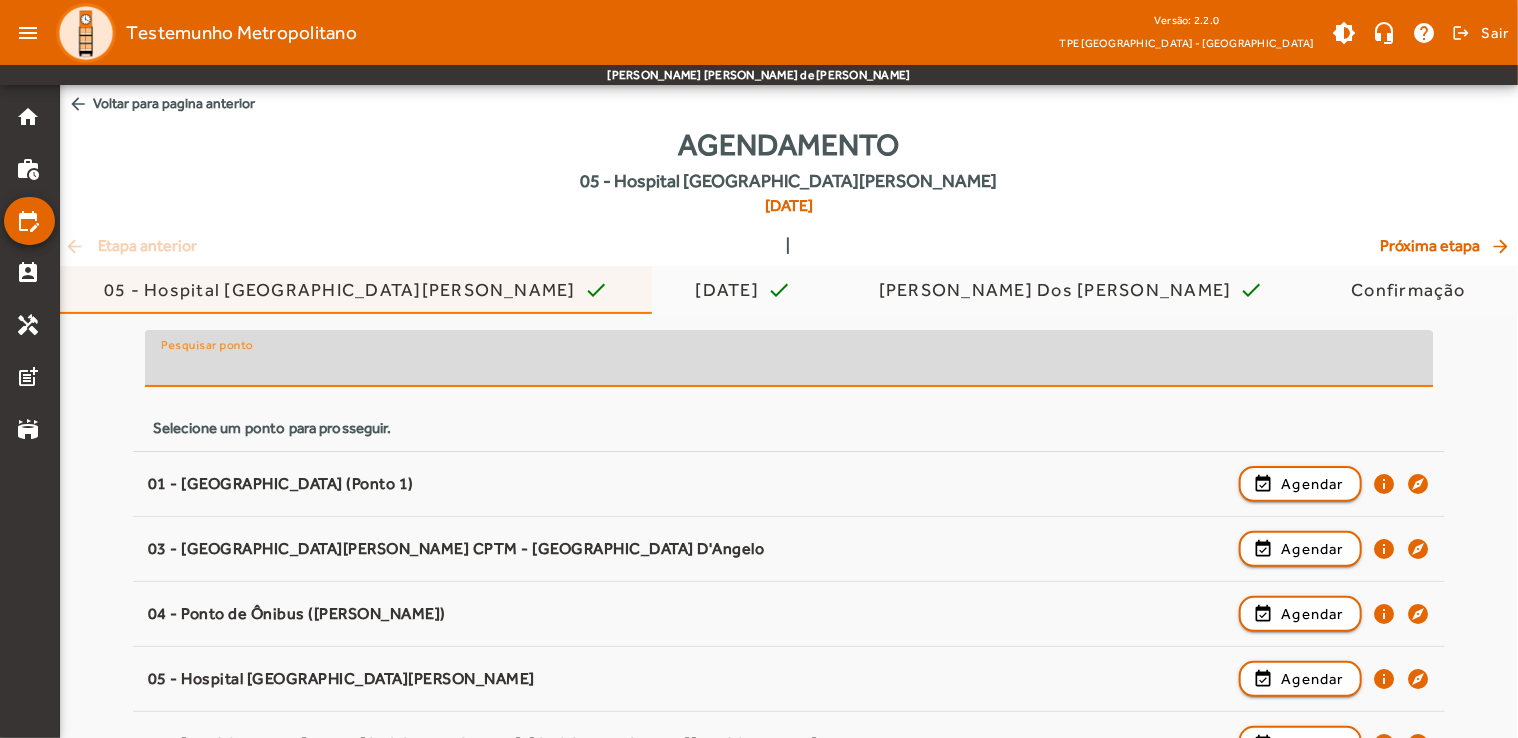 click on "05 - Hospital [GEOGRAPHIC_DATA][PERSON_NAME]" at bounding box center (344, 290) 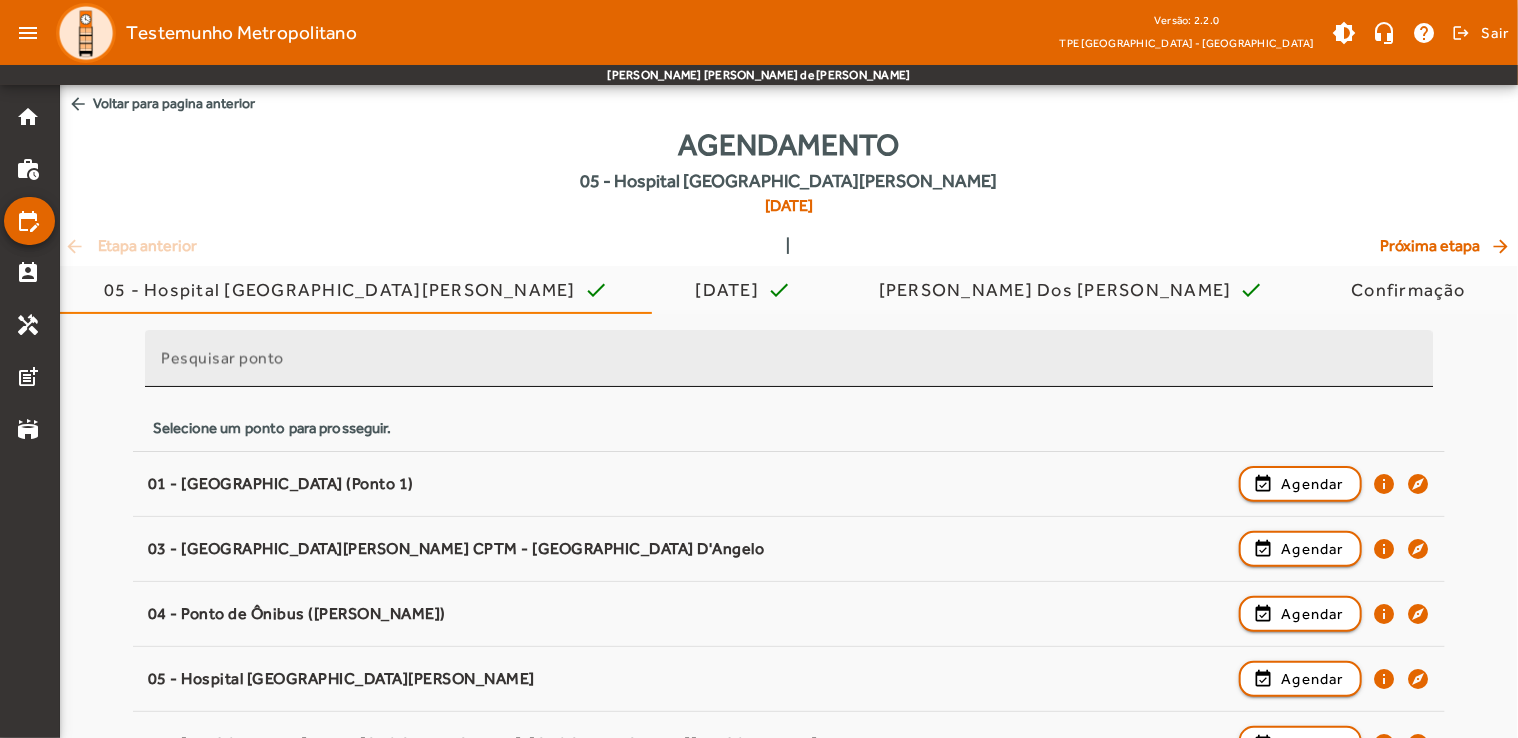 click on "Pesquisar ponto" at bounding box center (789, 358) 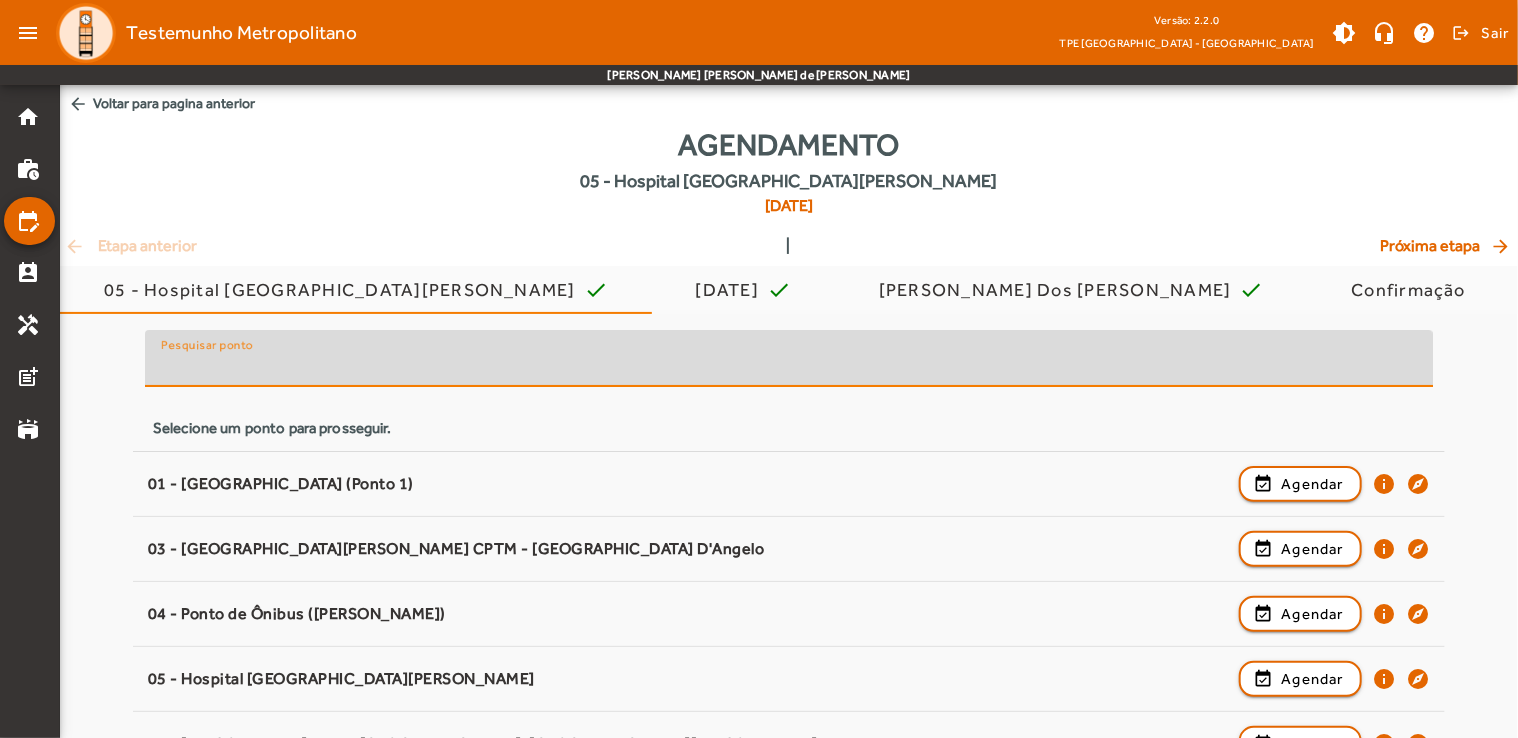 click on "Pesquisar ponto" at bounding box center [789, 367] 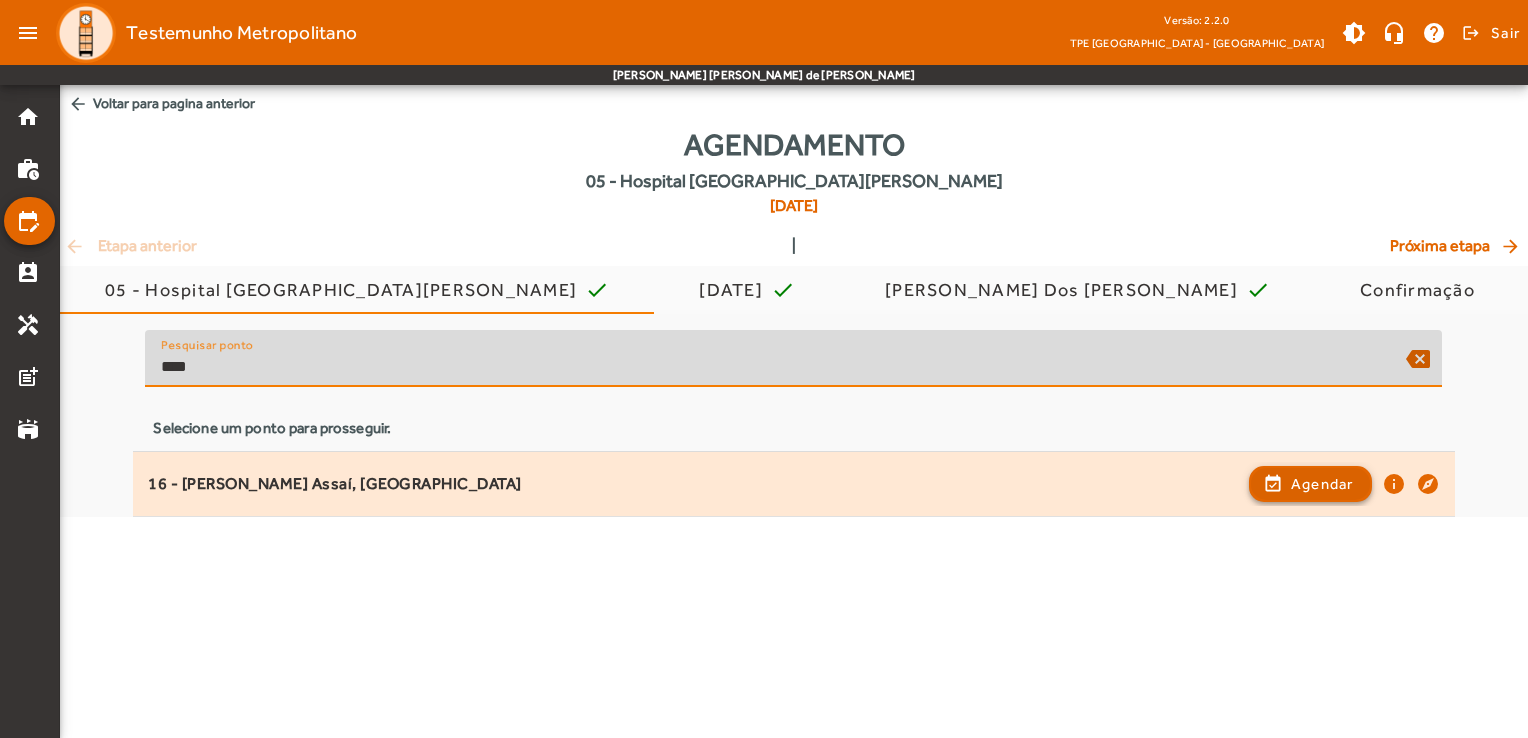 type on "****" 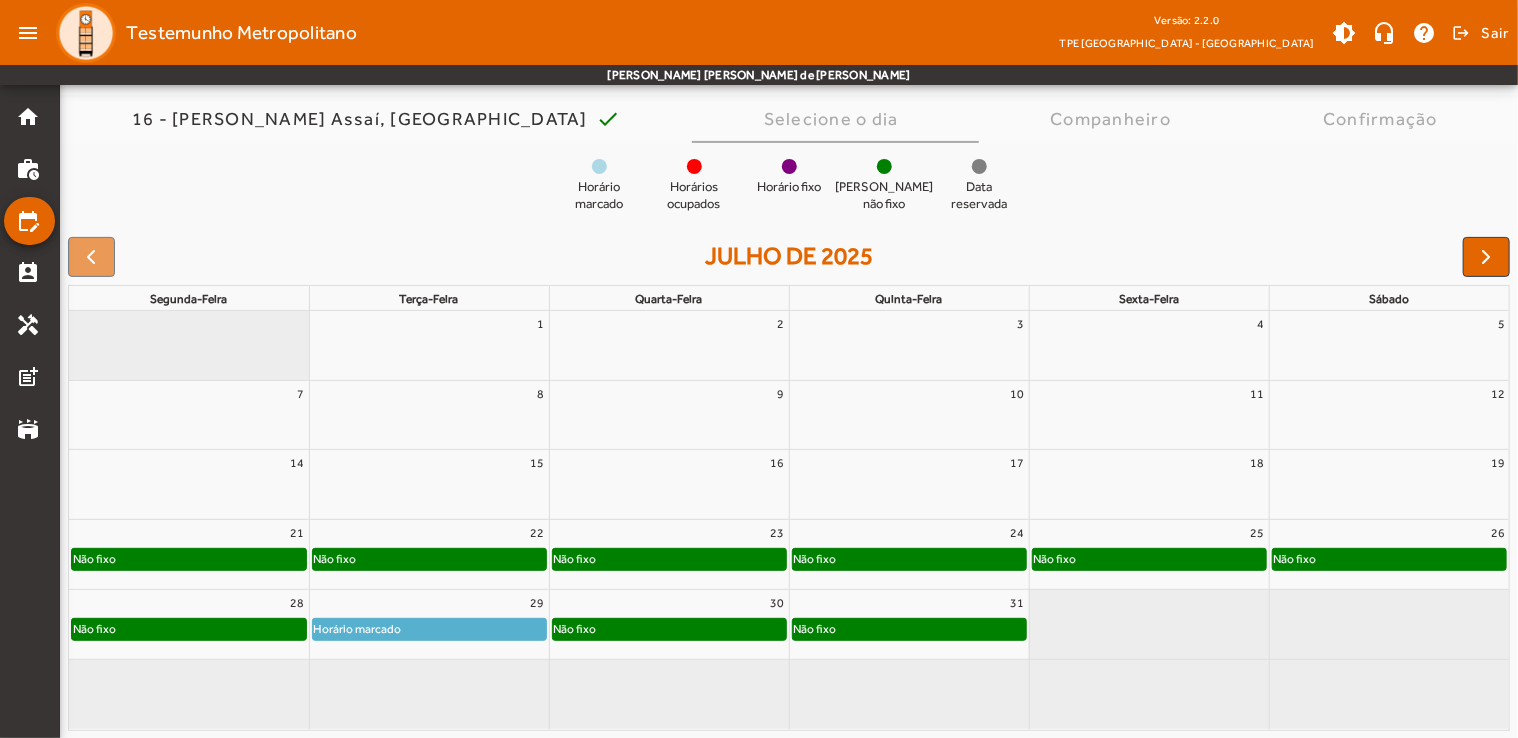 click on "Não fixo" 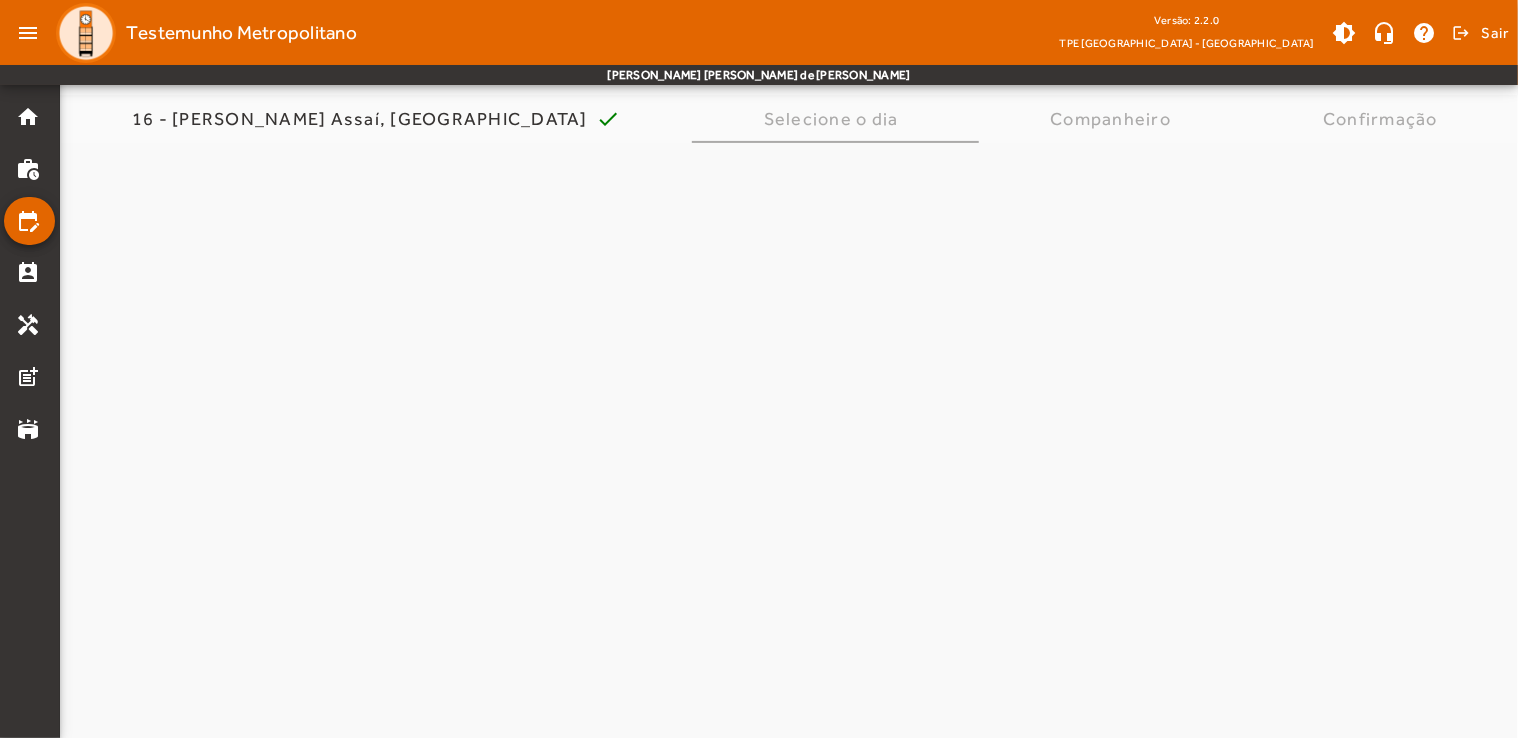 scroll, scrollTop: 0, scrollLeft: 0, axis: both 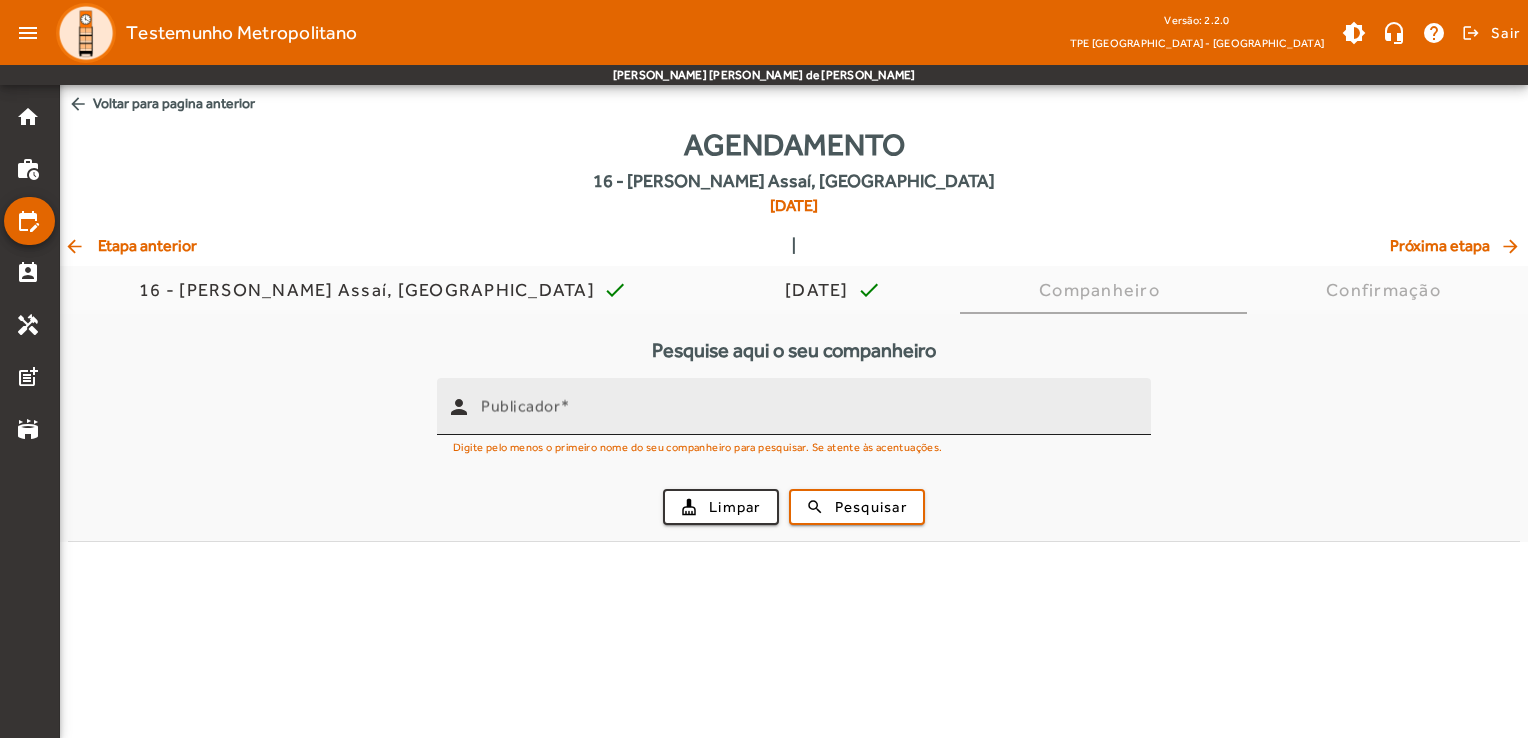 click on "Publicador" at bounding box center [808, 406] 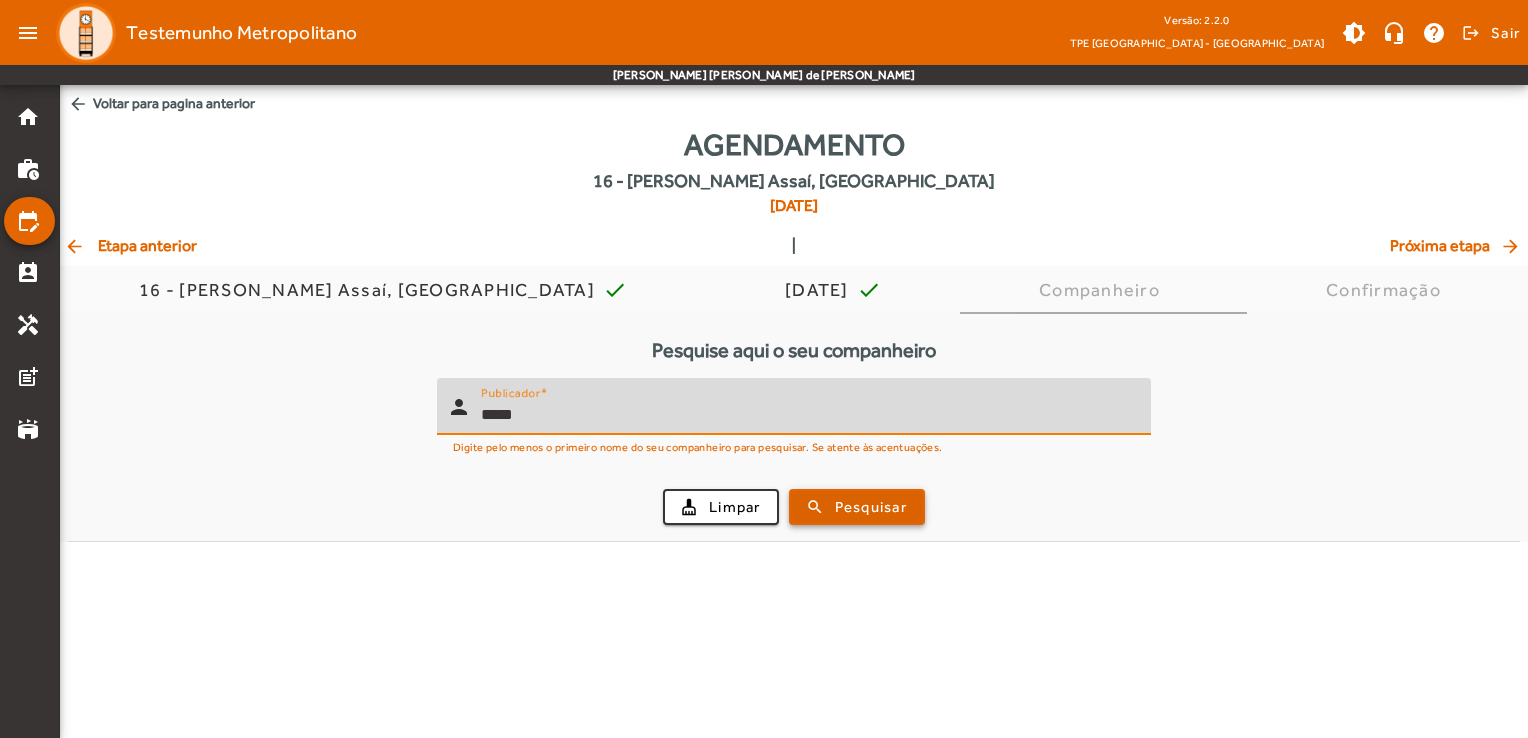 type on "*****" 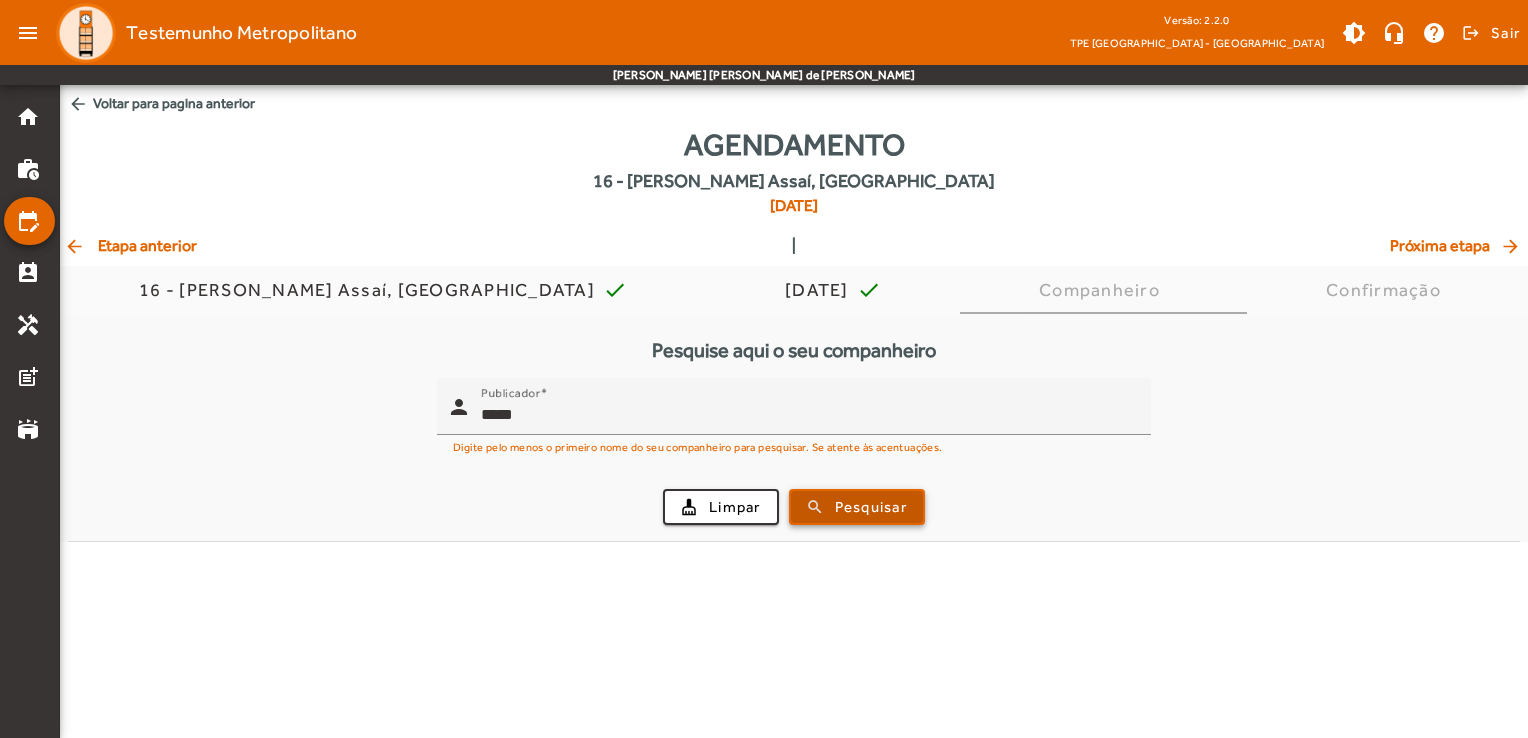 click at bounding box center [857, 507] 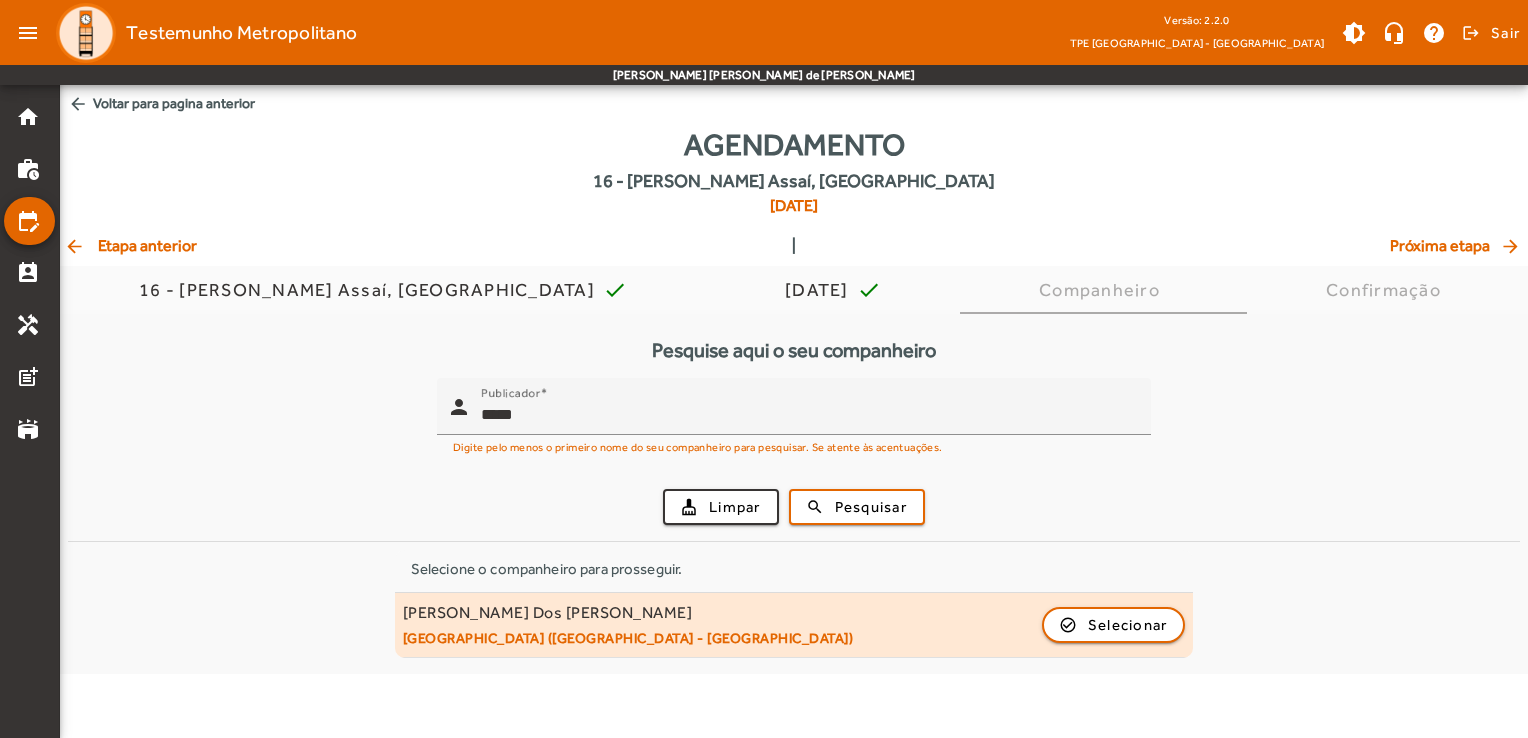 click on "[PERSON_NAME] Dos [PERSON_NAME]" 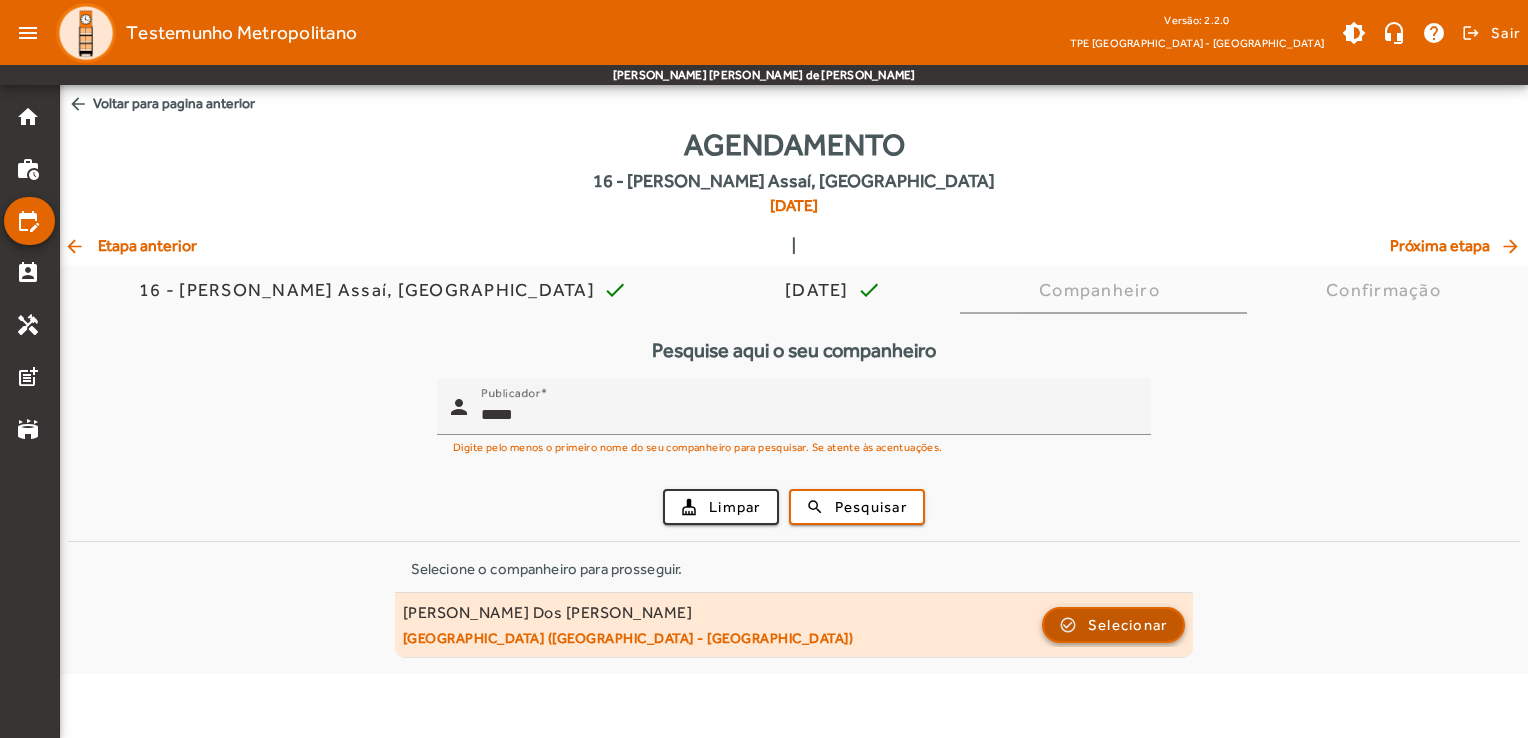 click on "Selecionar" 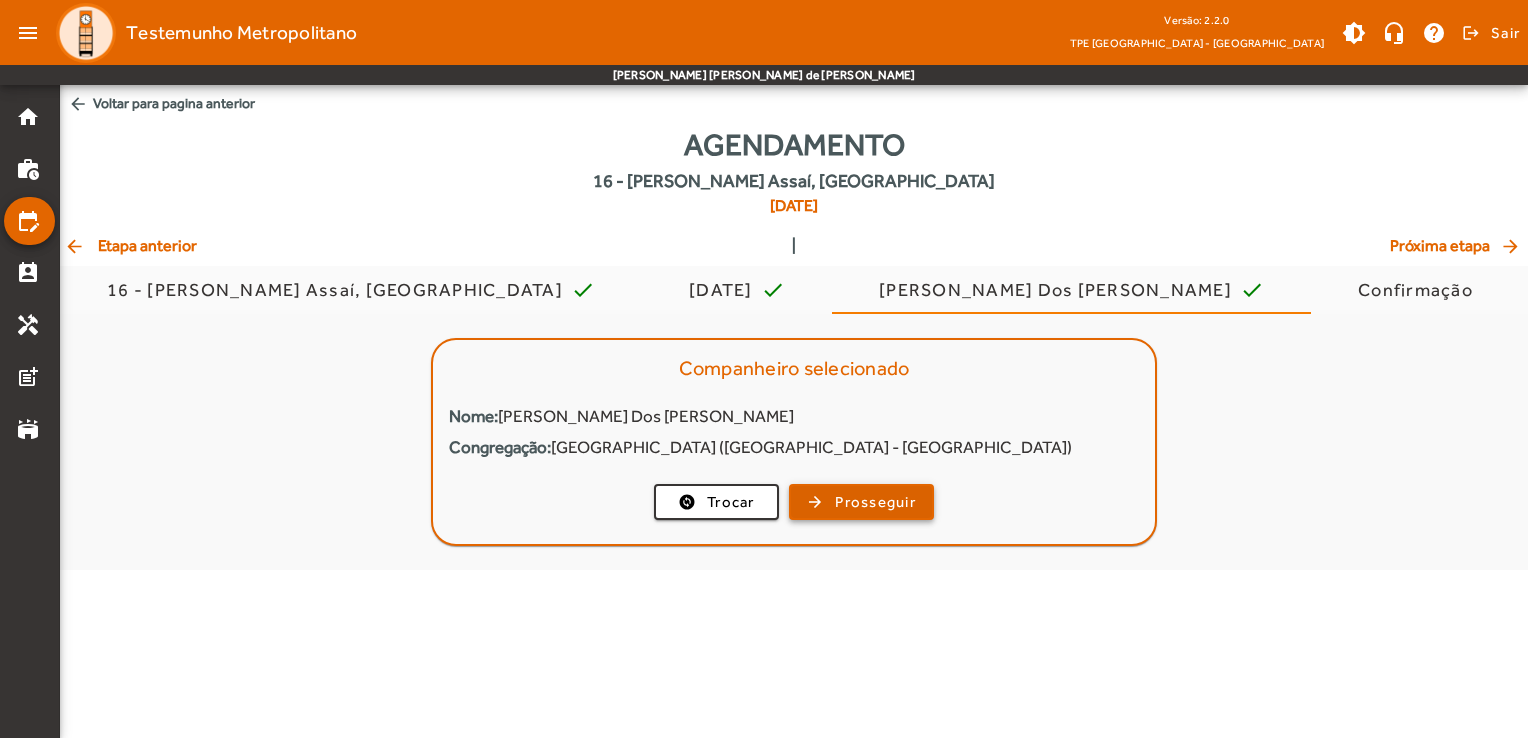 click on "Prosseguir" 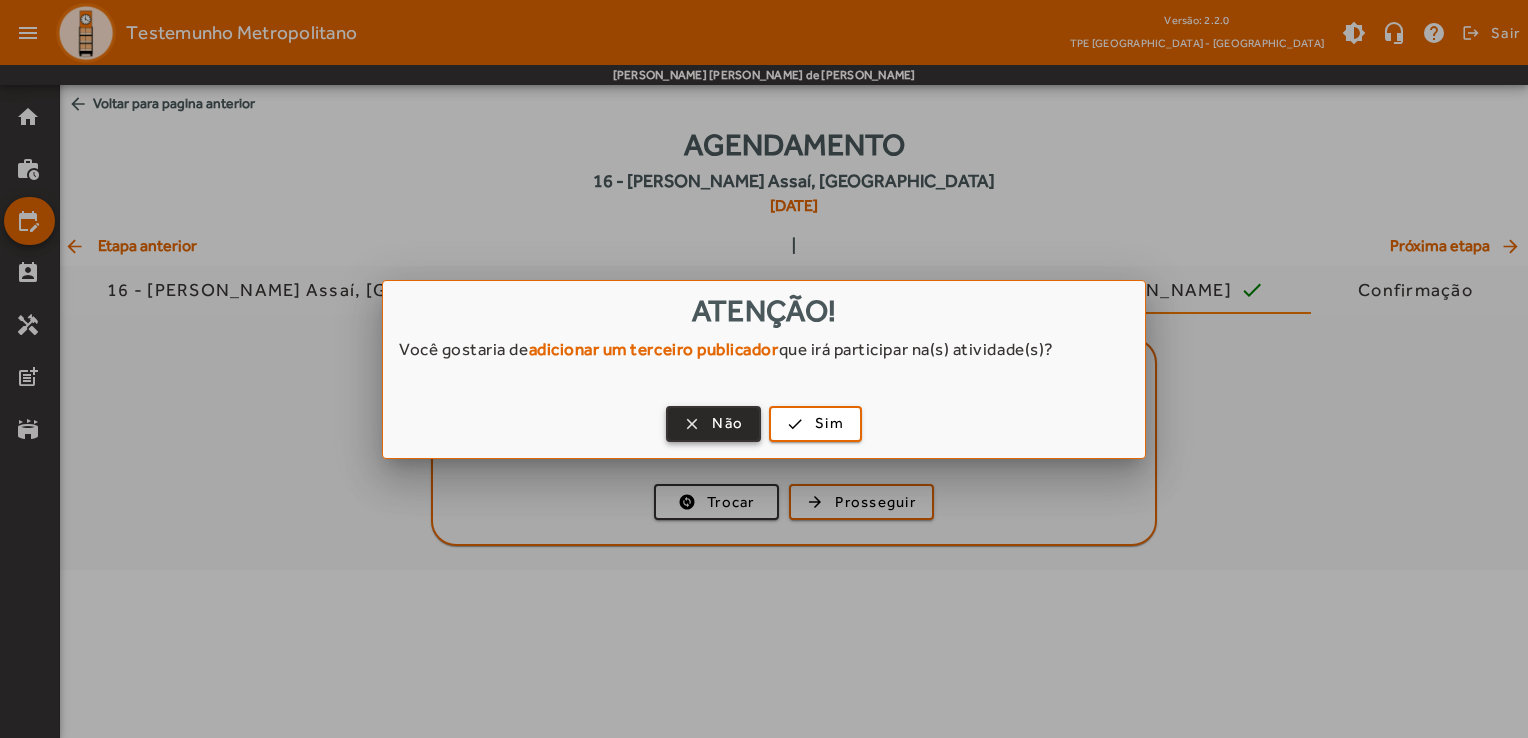 click at bounding box center (713, 424) 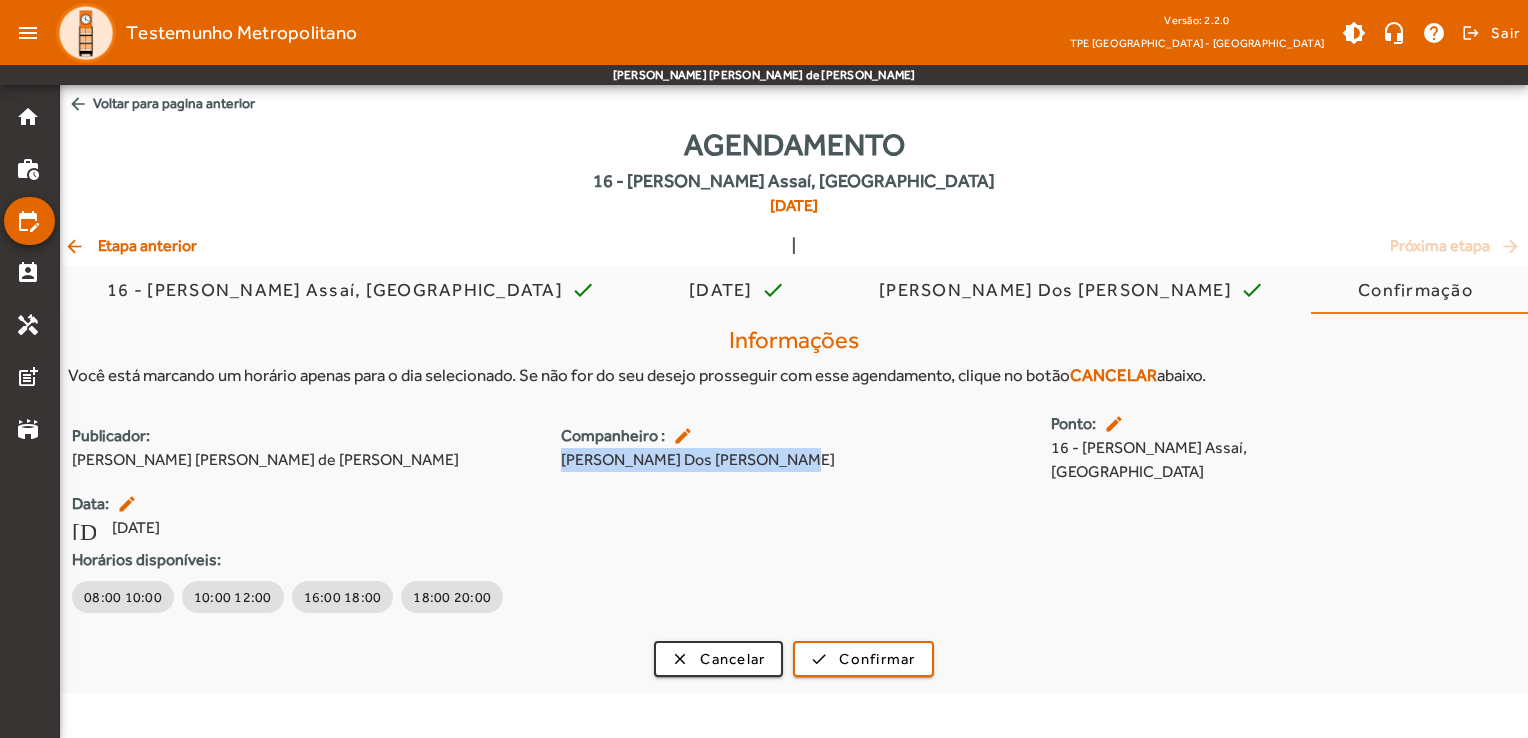 drag, startPoint x: 548, startPoint y: 451, endPoint x: 790, endPoint y: 466, distance: 242.46443 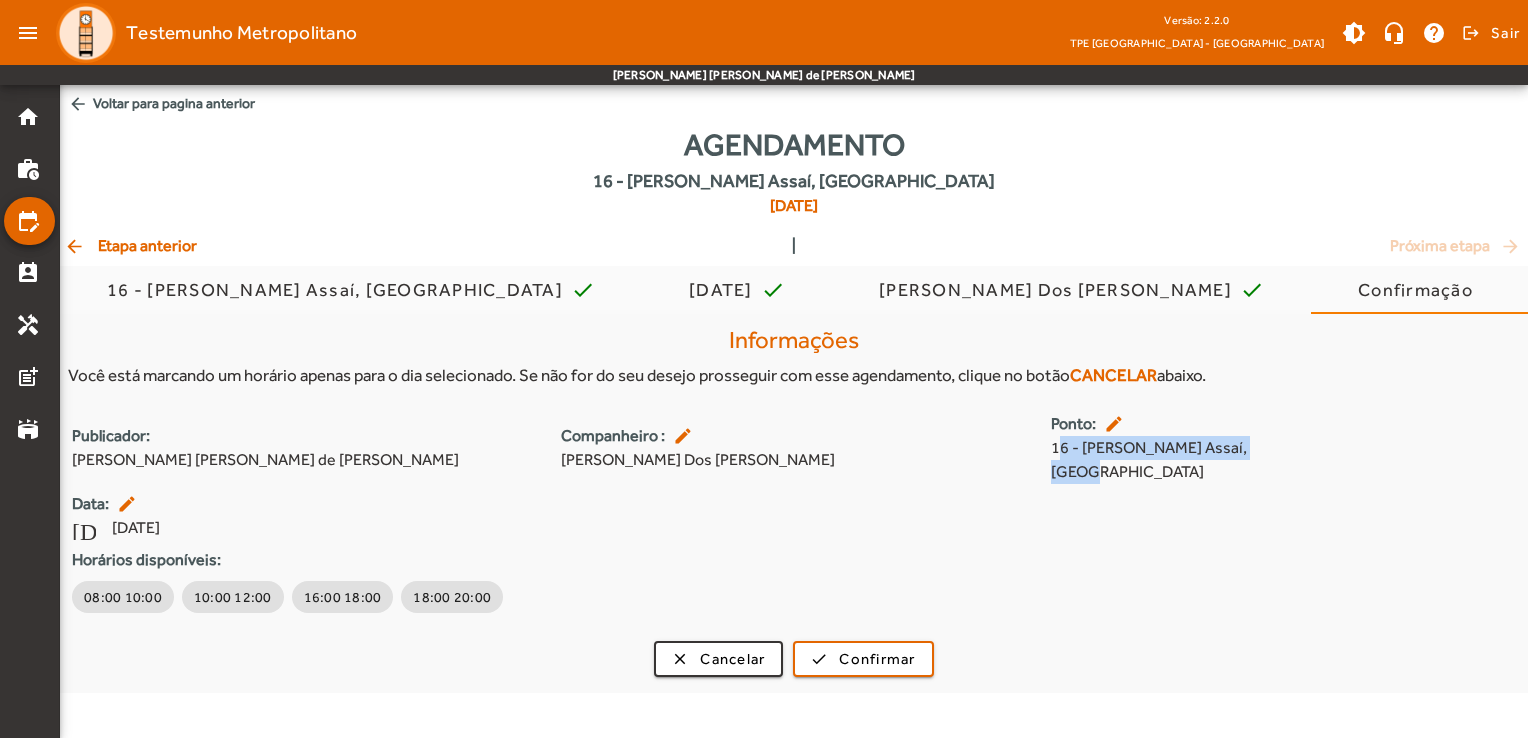 drag, startPoint x: 1056, startPoint y: 452, endPoint x: 1293, endPoint y: 454, distance: 237.00844 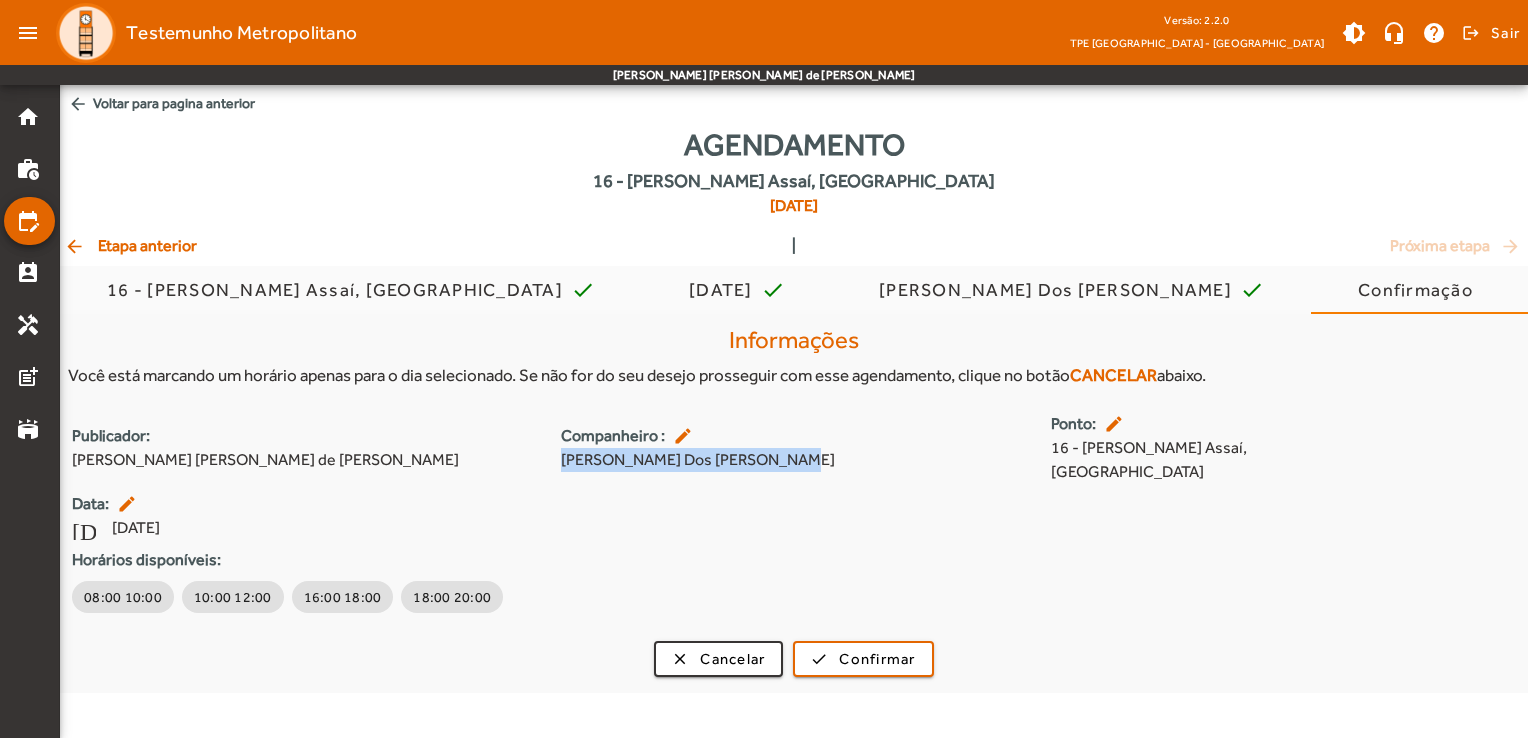 drag, startPoint x: 591, startPoint y: 446, endPoint x: 811, endPoint y: 446, distance: 220 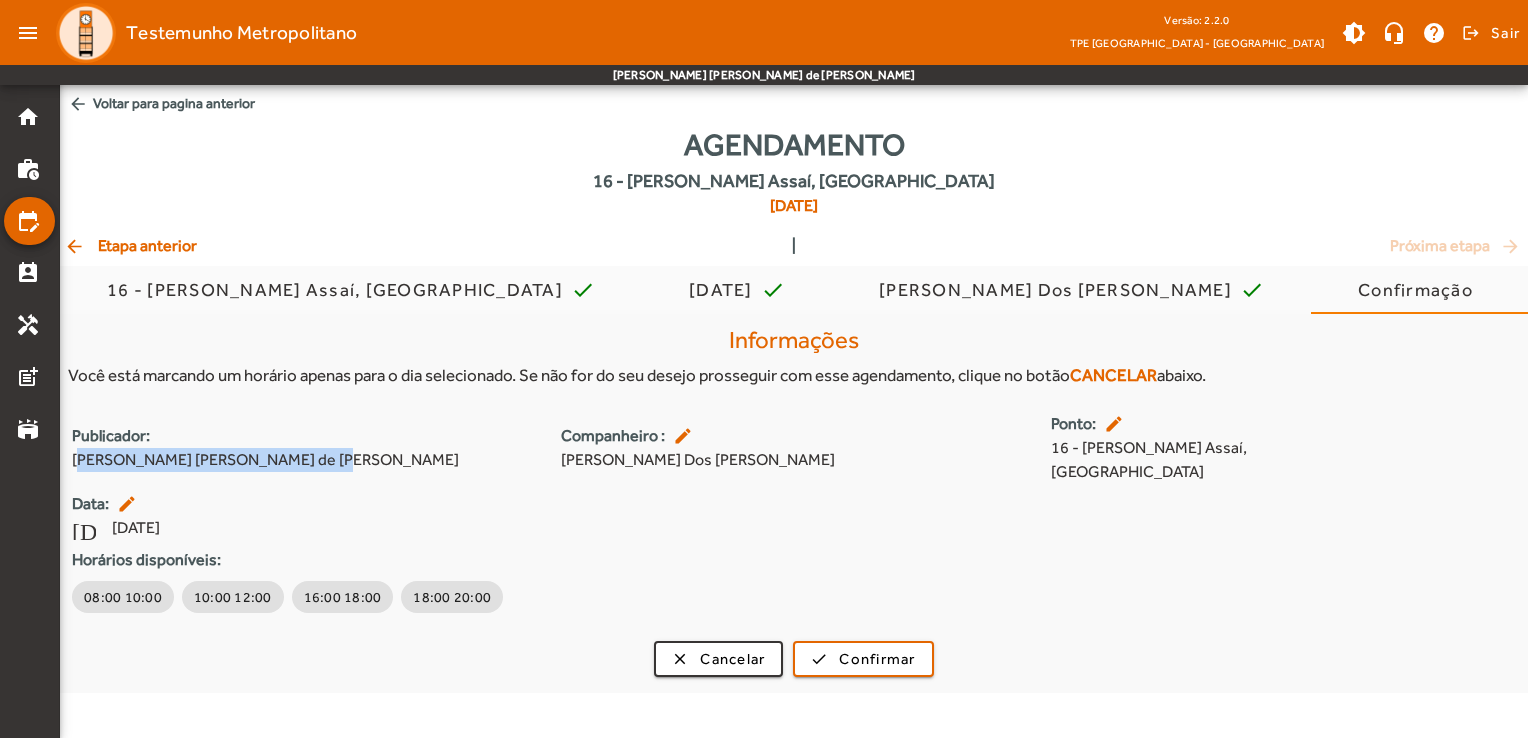 drag, startPoint x: 80, startPoint y: 445, endPoint x: 342, endPoint y: 447, distance: 262.00763 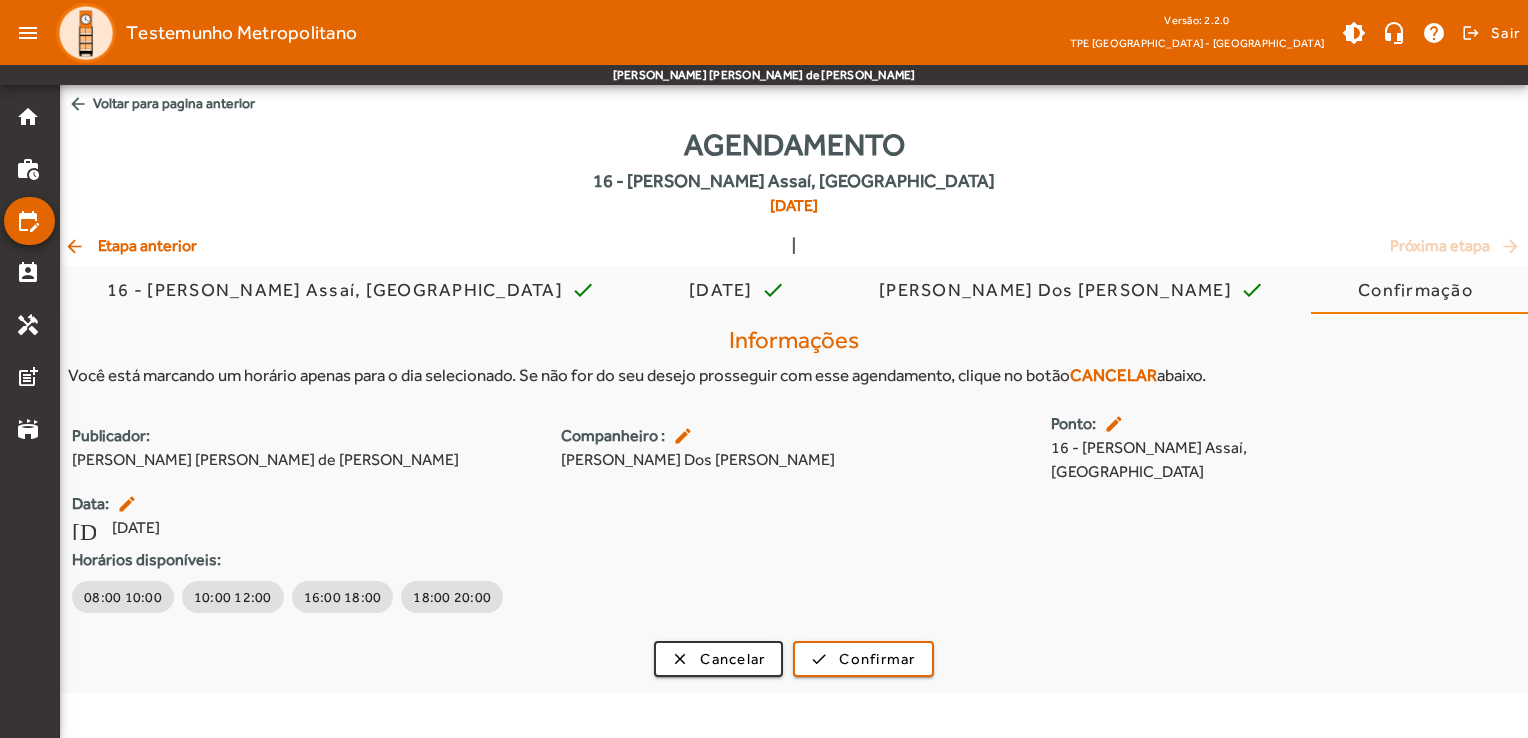 click on "Informações Você está marcando um horário apenas para o dia selecionado. Se não for do seu desejo prosseguir com esse agendamento, clique no botão  CANCELAR  abaixo. Publicador: [PERSON_NAME] [PERSON_NAME] de [PERSON_NAME] : edit  [PERSON_NAME] Dos [PERSON_NAME] [PERSON_NAME]: edit  16 - [PERSON_NAME] Assaí, [GEOGRAPHIC_DATA] Data: edit [DATE] [DATE] Horários disponíveis:  08:00 10:00  10:00 12:00  16:00 18:00  18:00 20:00 clear  Cancelar  check  Confirmar" at bounding box center [794, 497] 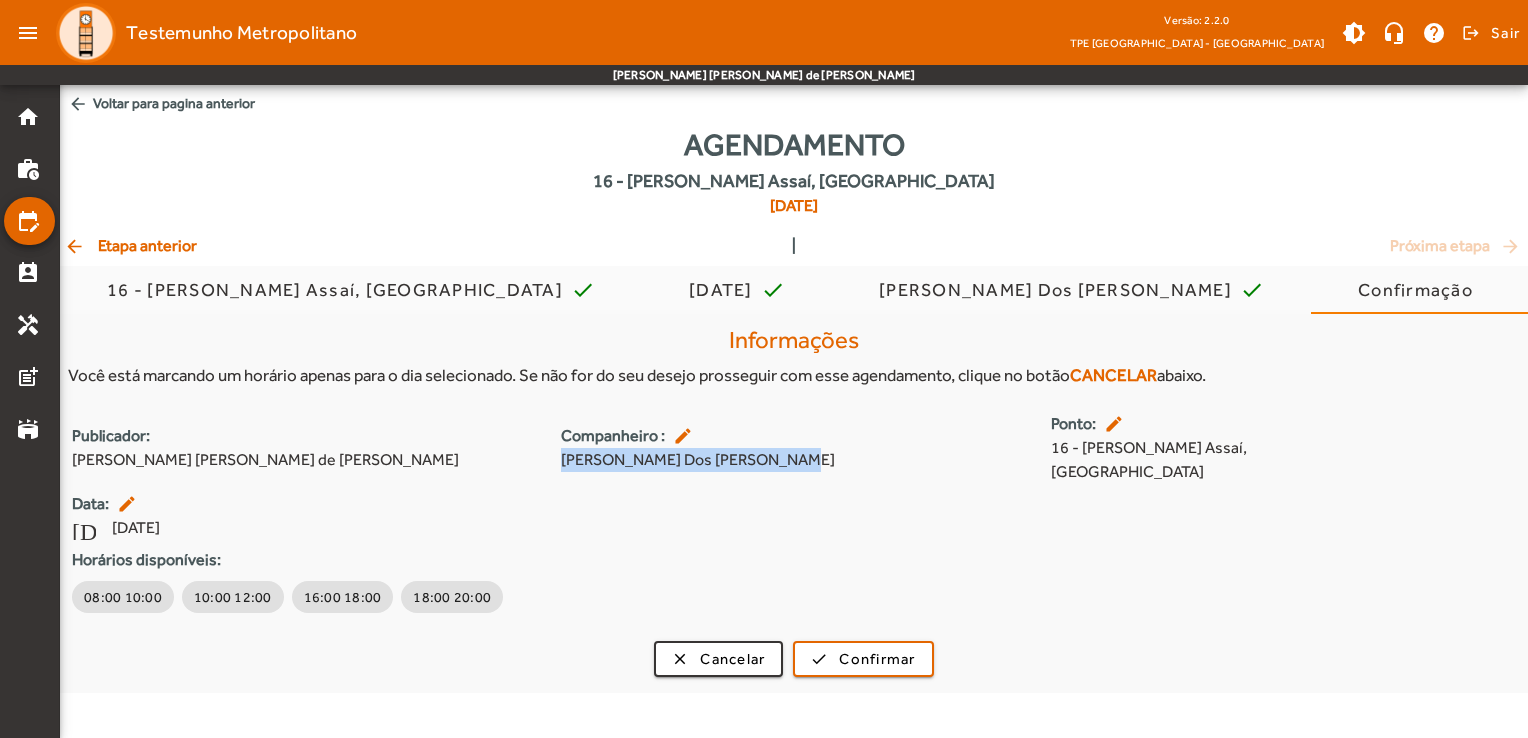 drag, startPoint x: 560, startPoint y: 448, endPoint x: 787, endPoint y: 444, distance: 227.03523 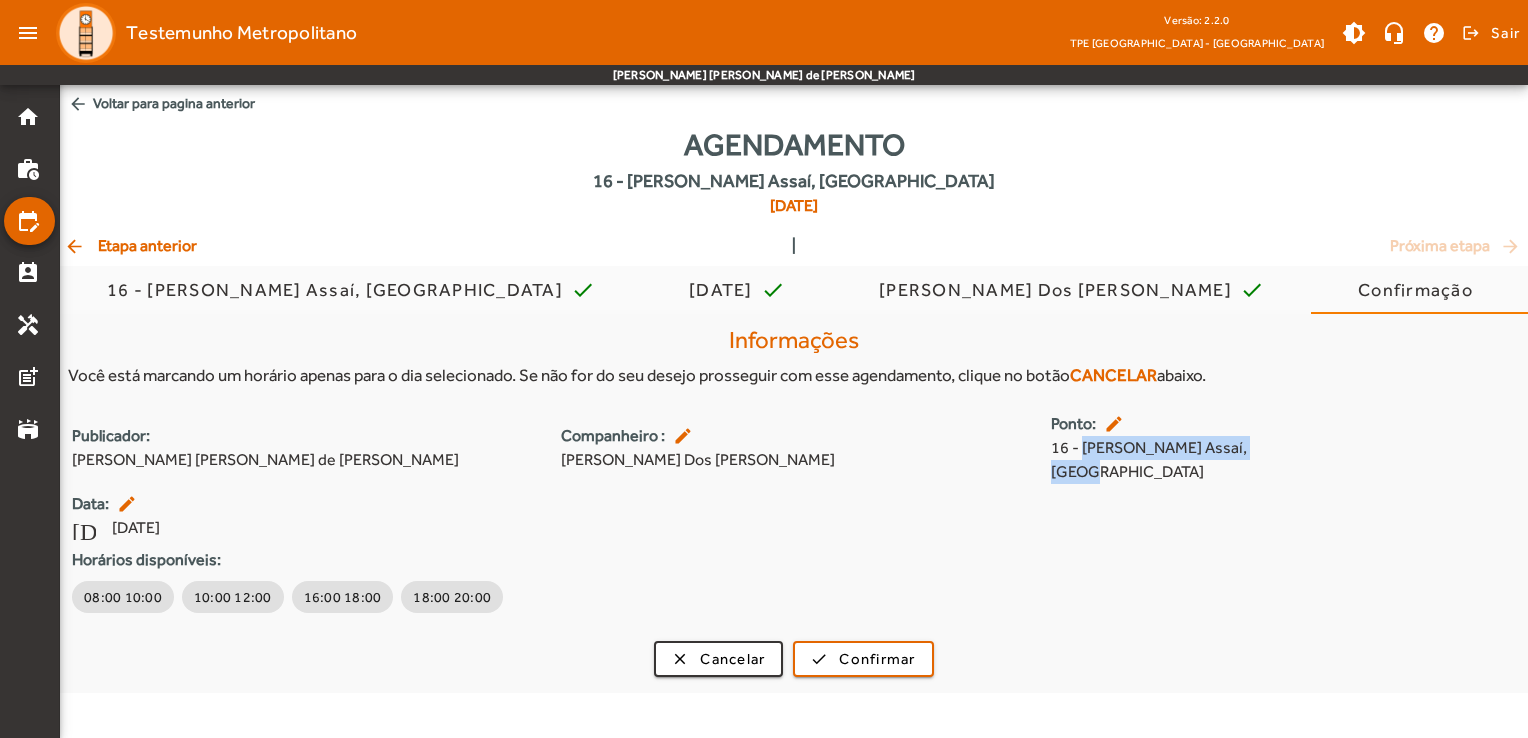 drag, startPoint x: 1084, startPoint y: 450, endPoint x: 1274, endPoint y: 462, distance: 190.37857 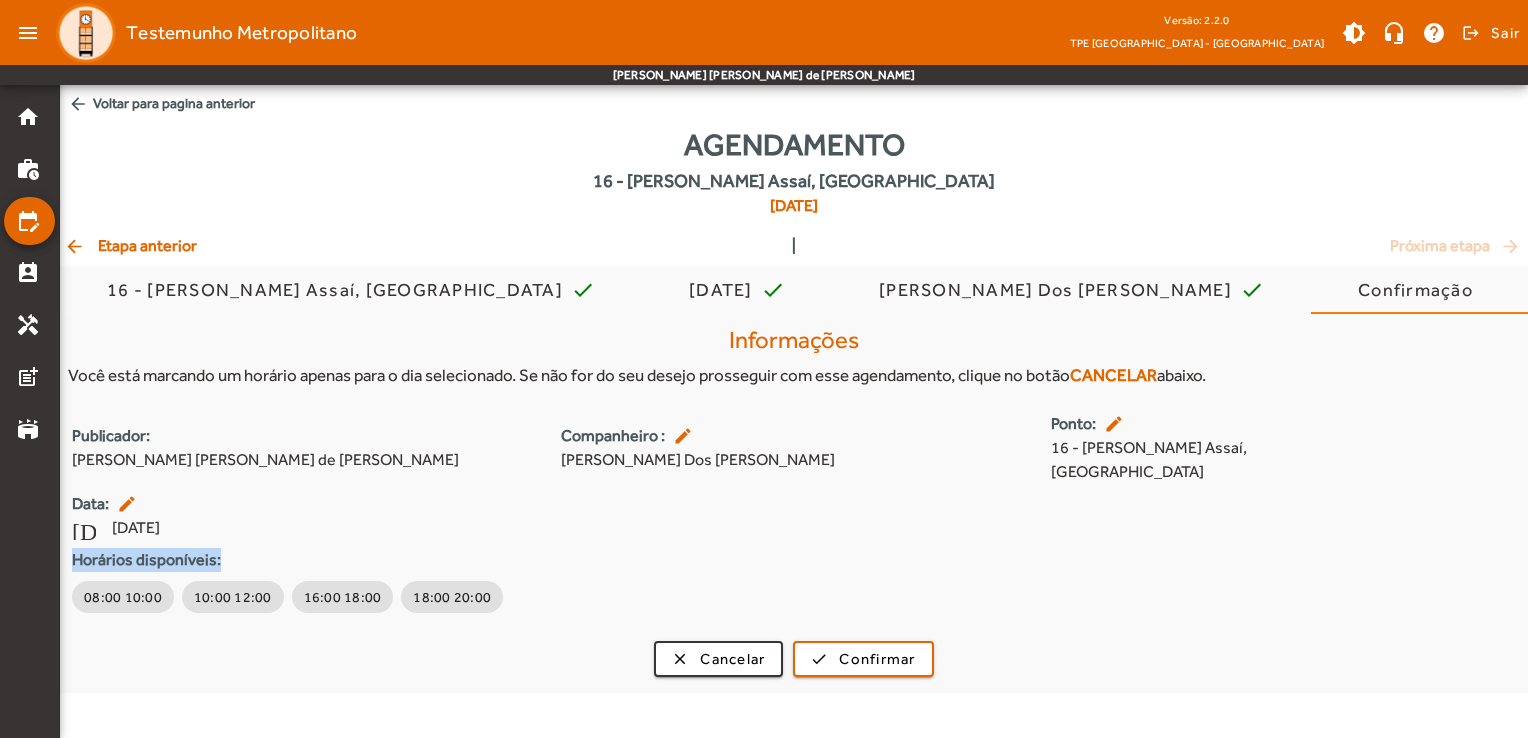 drag, startPoint x: 67, startPoint y: 537, endPoint x: 254, endPoint y: 538, distance: 187.00267 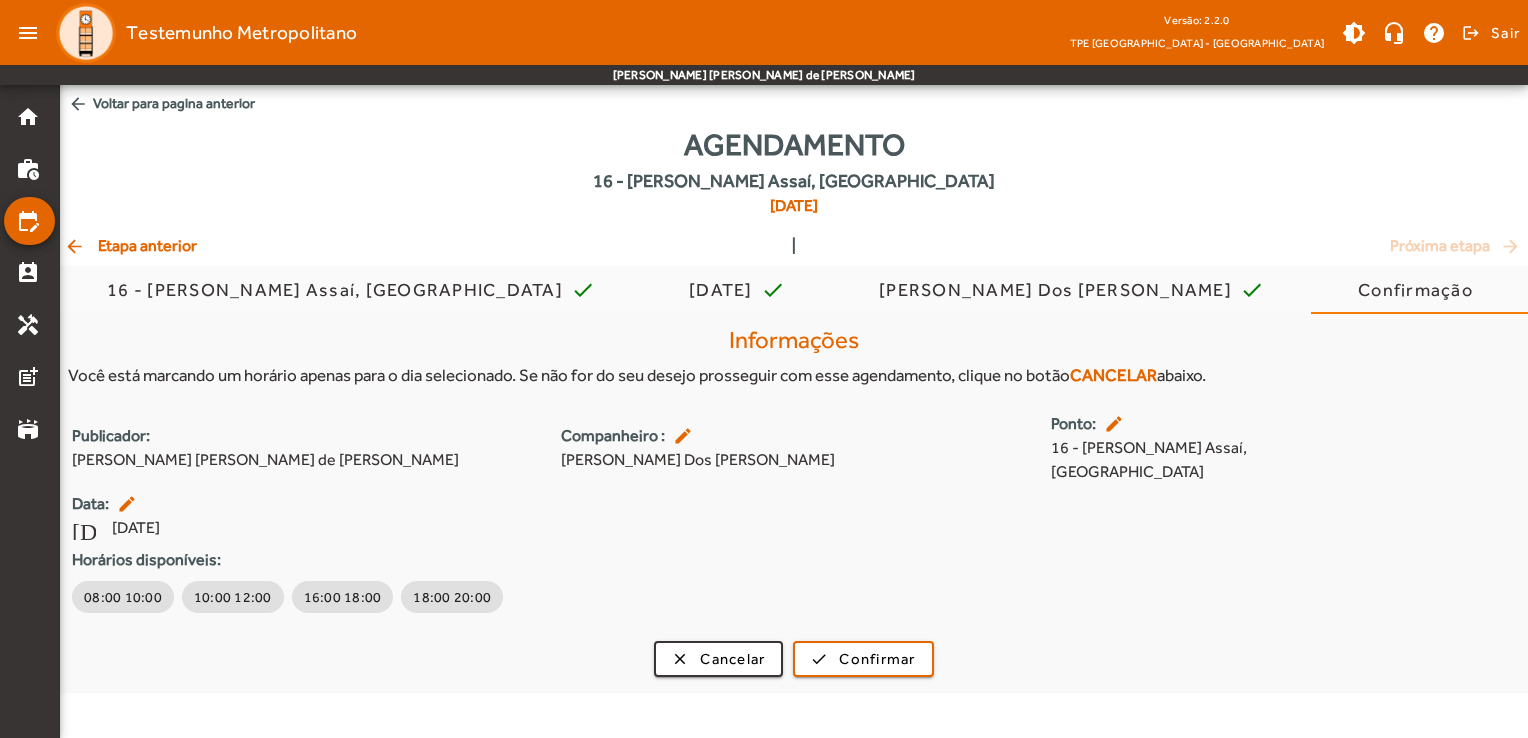 click on "Data: edit" at bounding box center (304, 504) 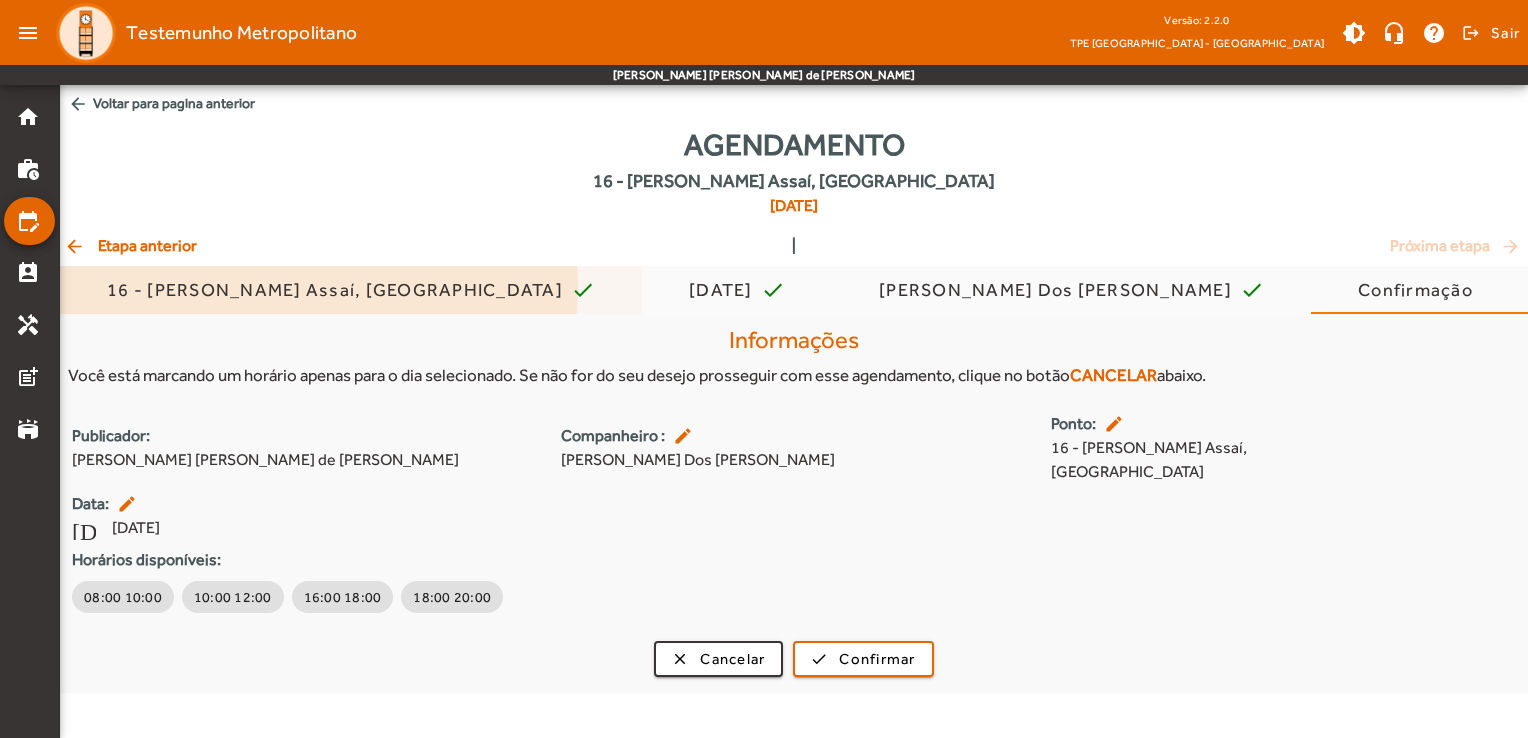 click on "16 - [PERSON_NAME] Assaí, [GEOGRAPHIC_DATA]" at bounding box center [339, 290] 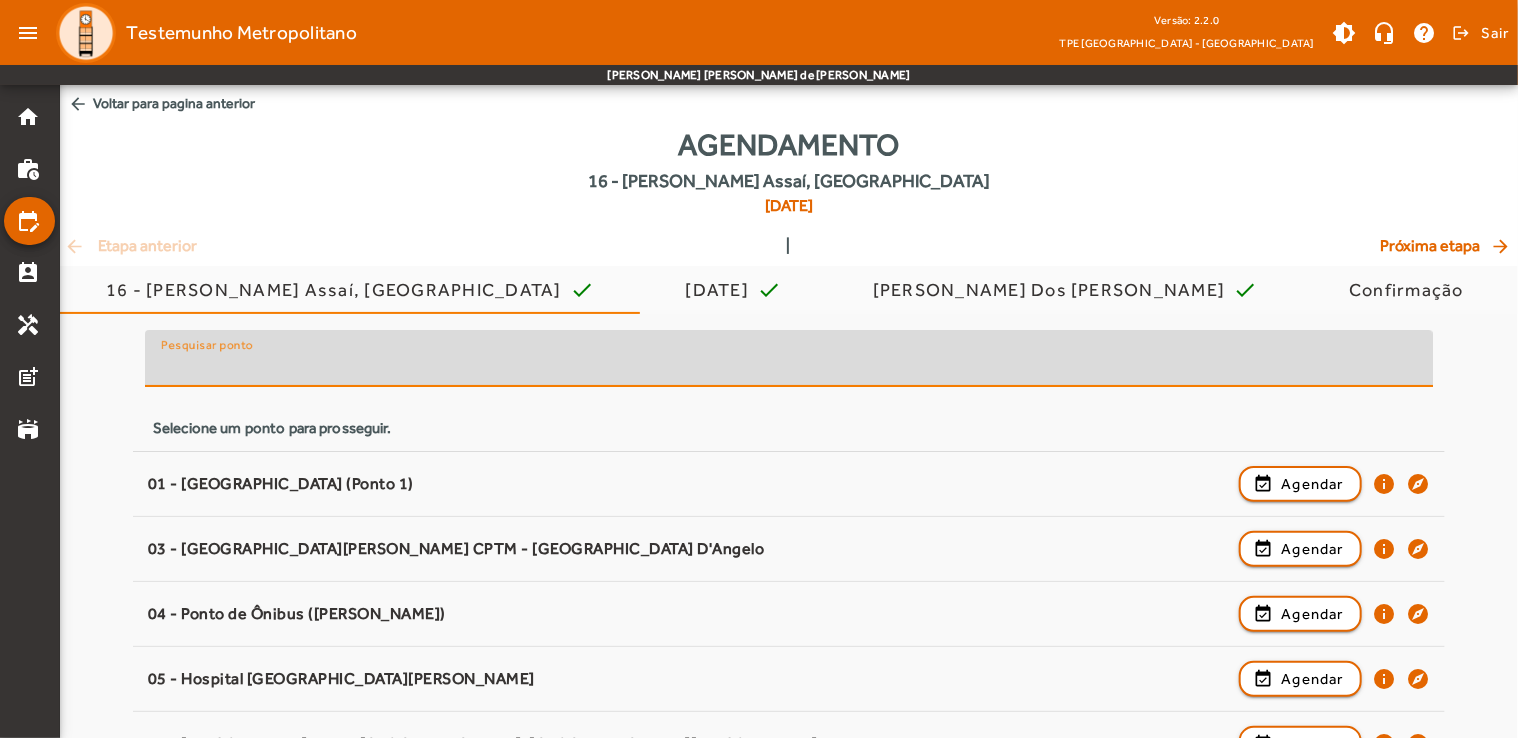 click on "Pesquisar ponto" at bounding box center (789, 367) 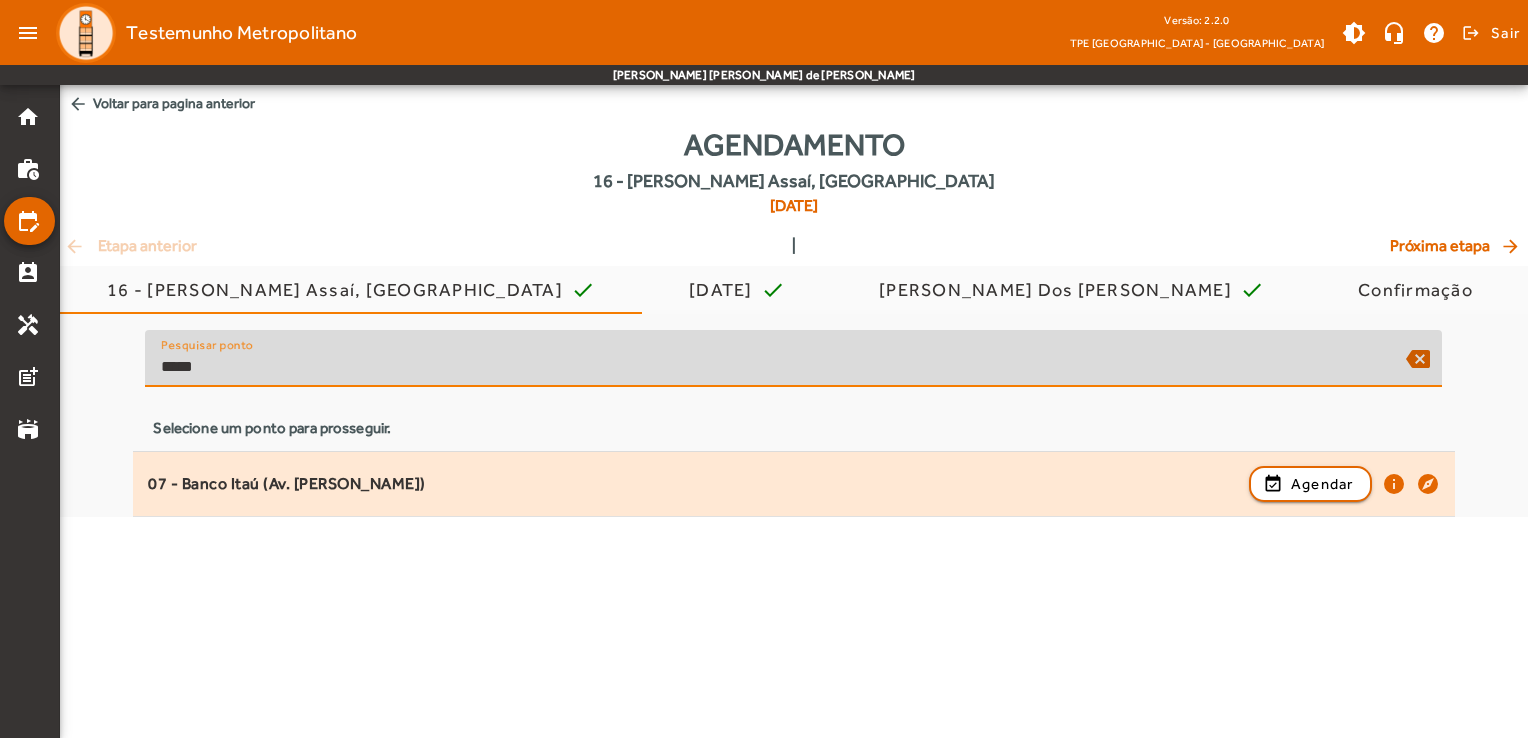 type on "*****" 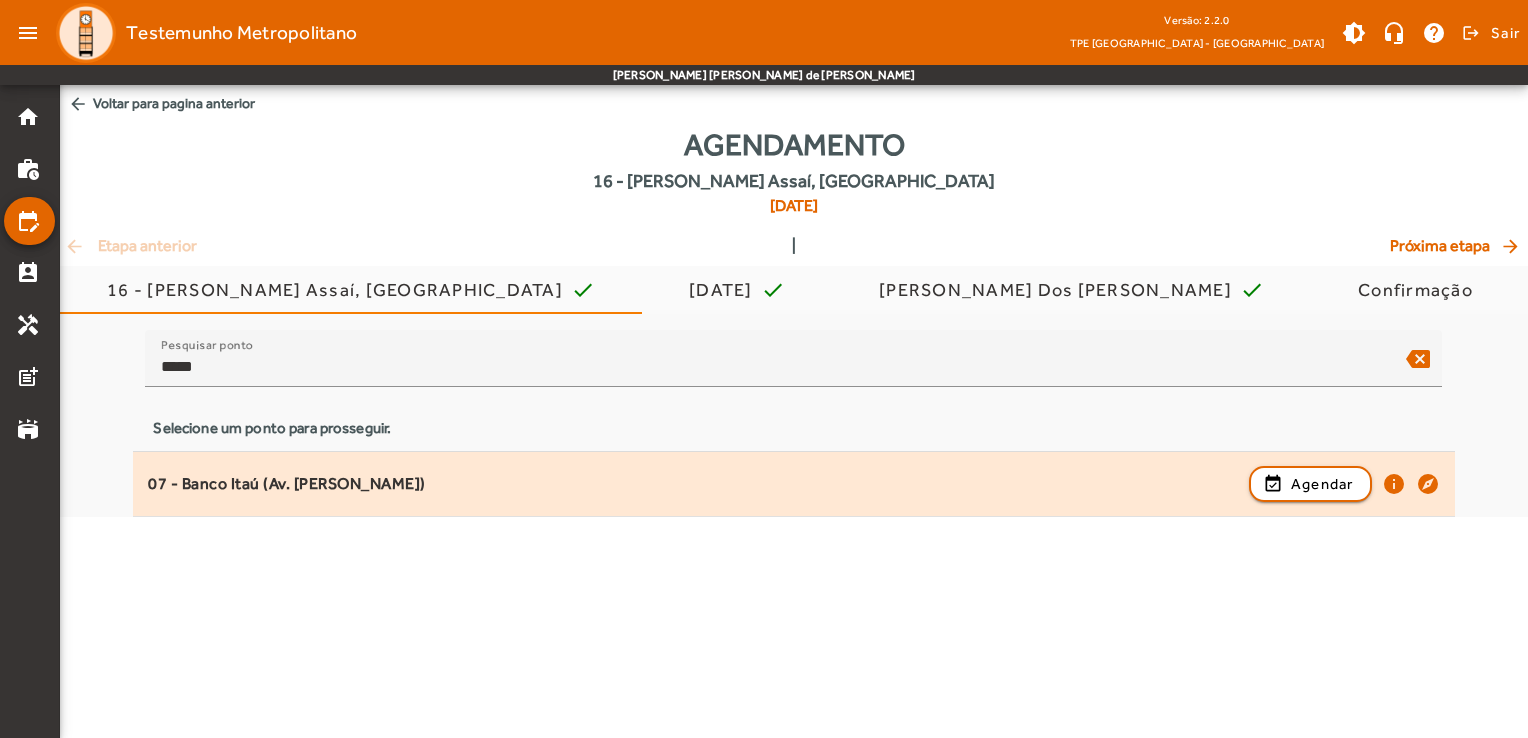 click on "07 - Banco Itaú (Av. [PERSON_NAME])" 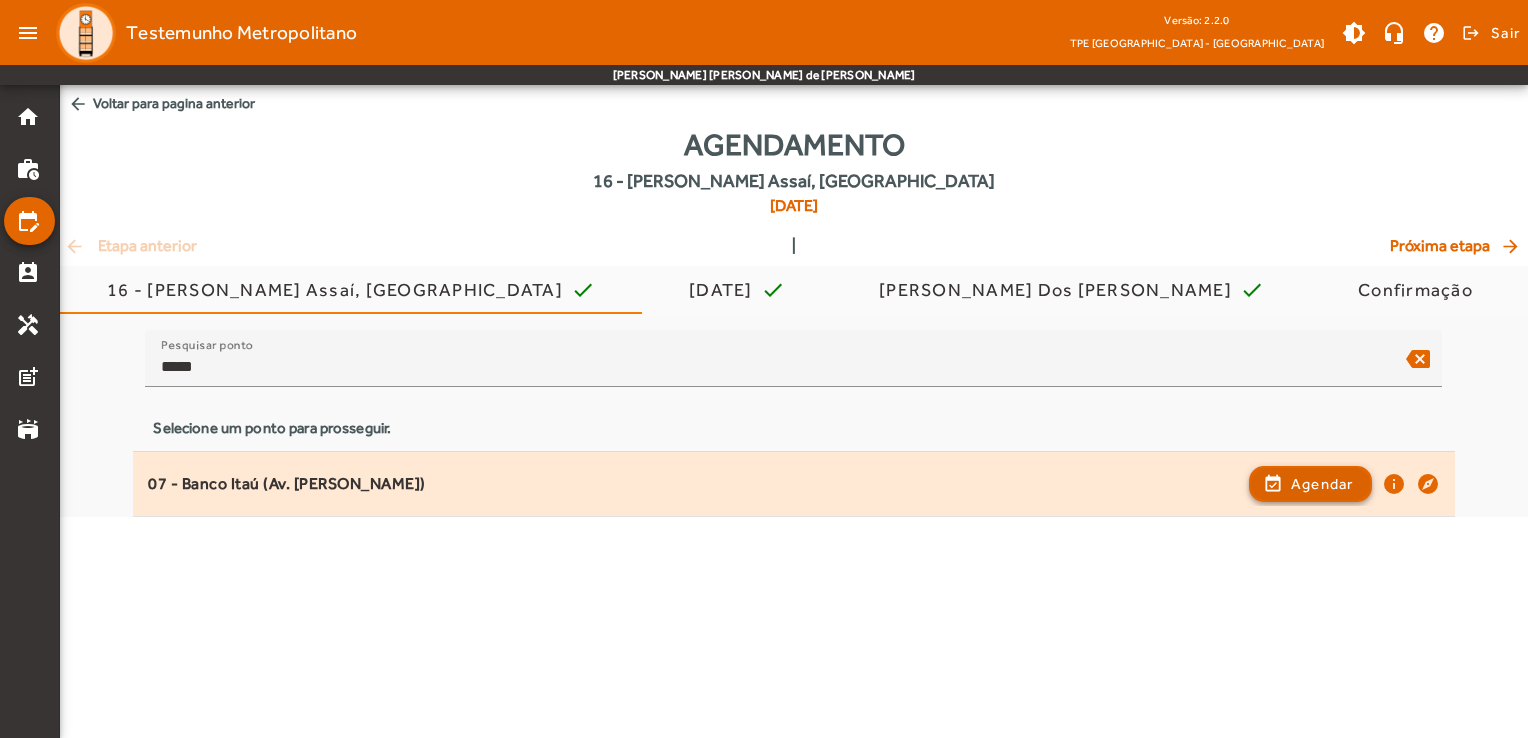 click on "Agendar" 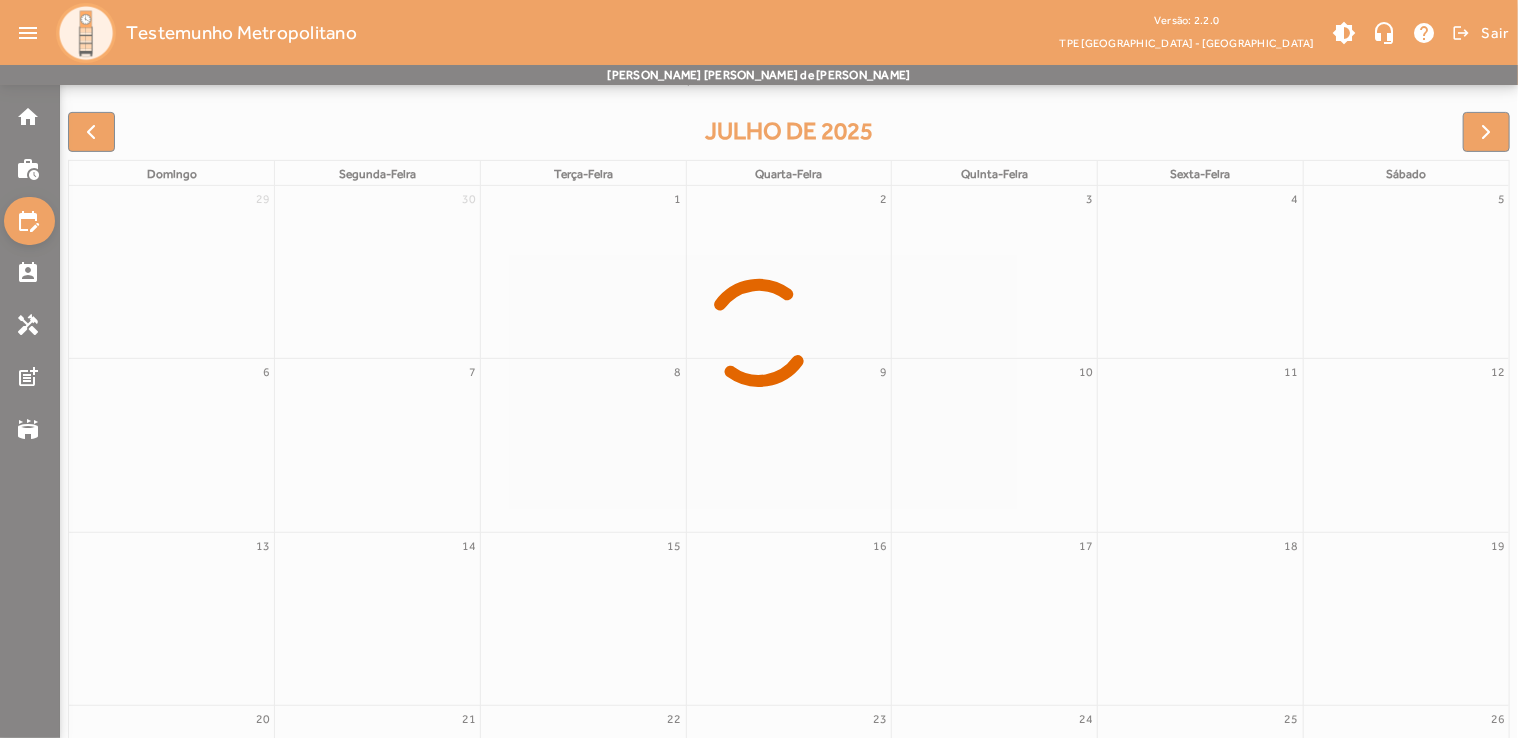scroll, scrollTop: 147, scrollLeft: 0, axis: vertical 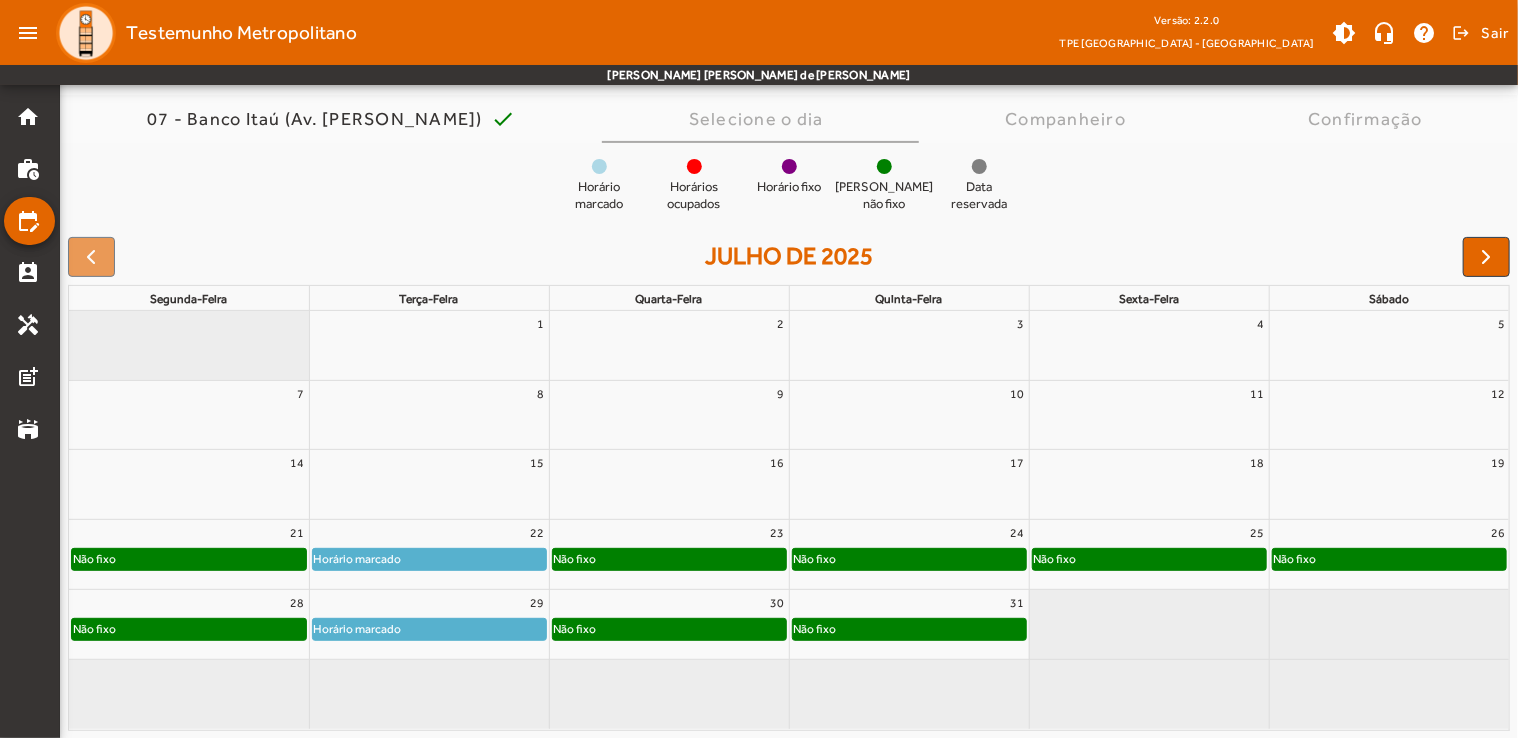 click on "Horário marcado" 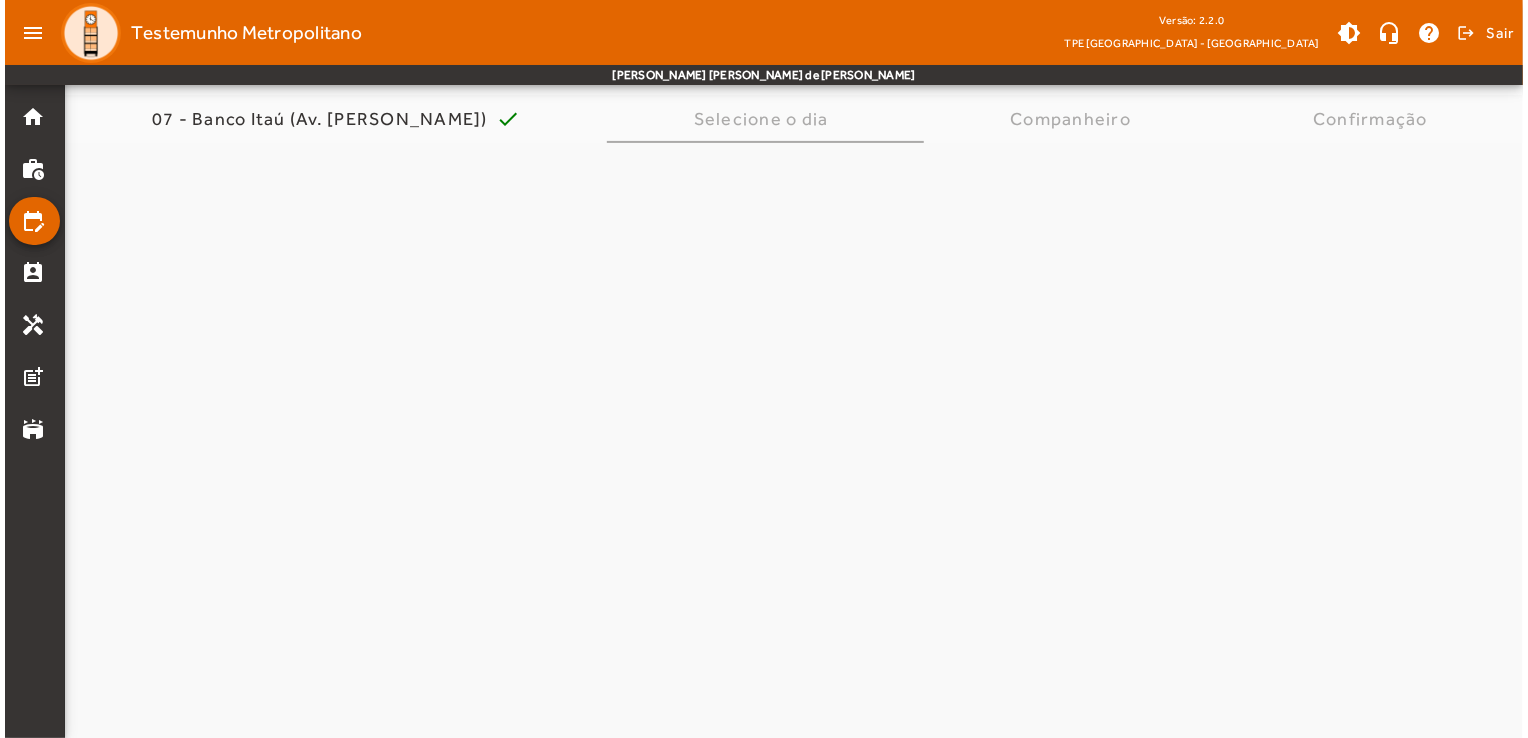 scroll, scrollTop: 0, scrollLeft: 0, axis: both 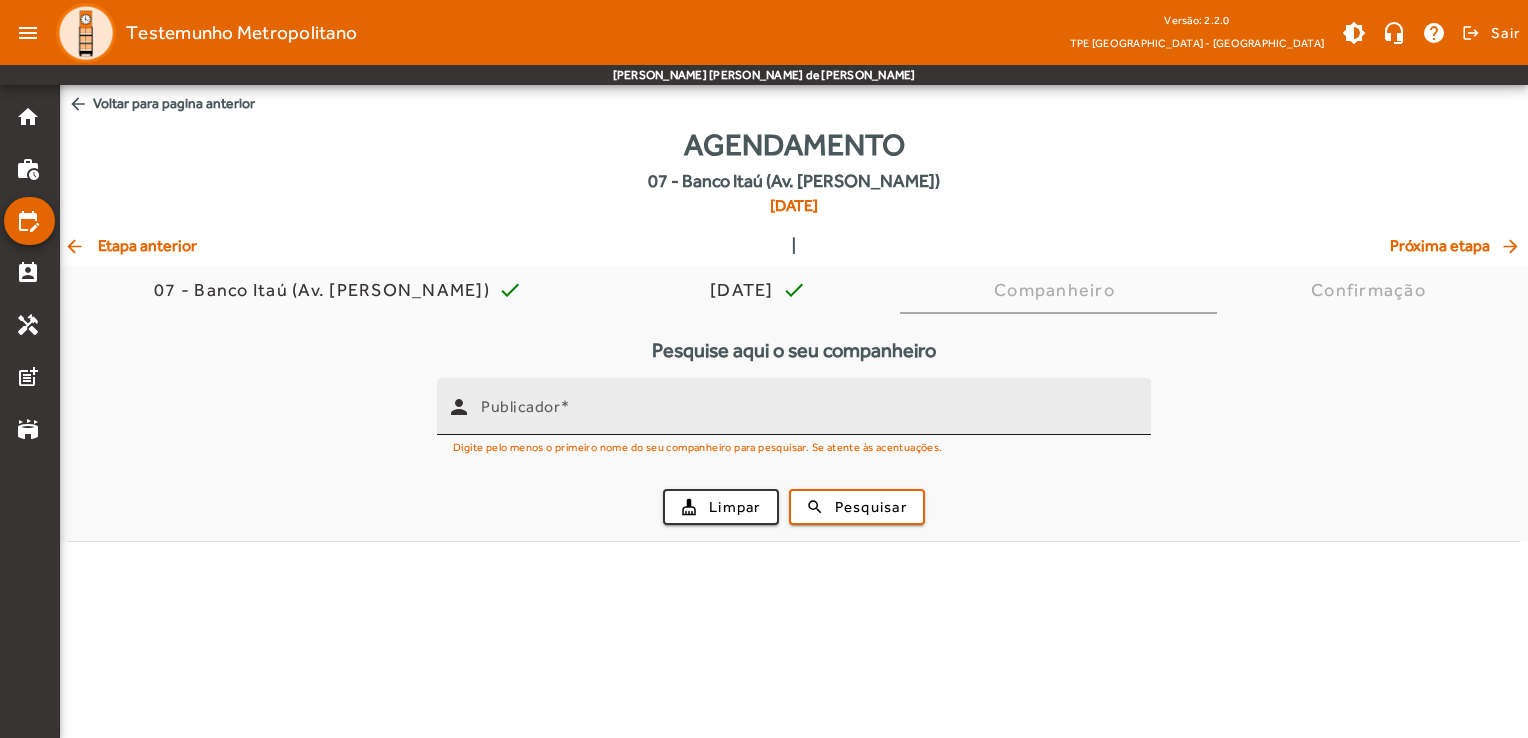 click on "Publicador" at bounding box center (808, 406) 